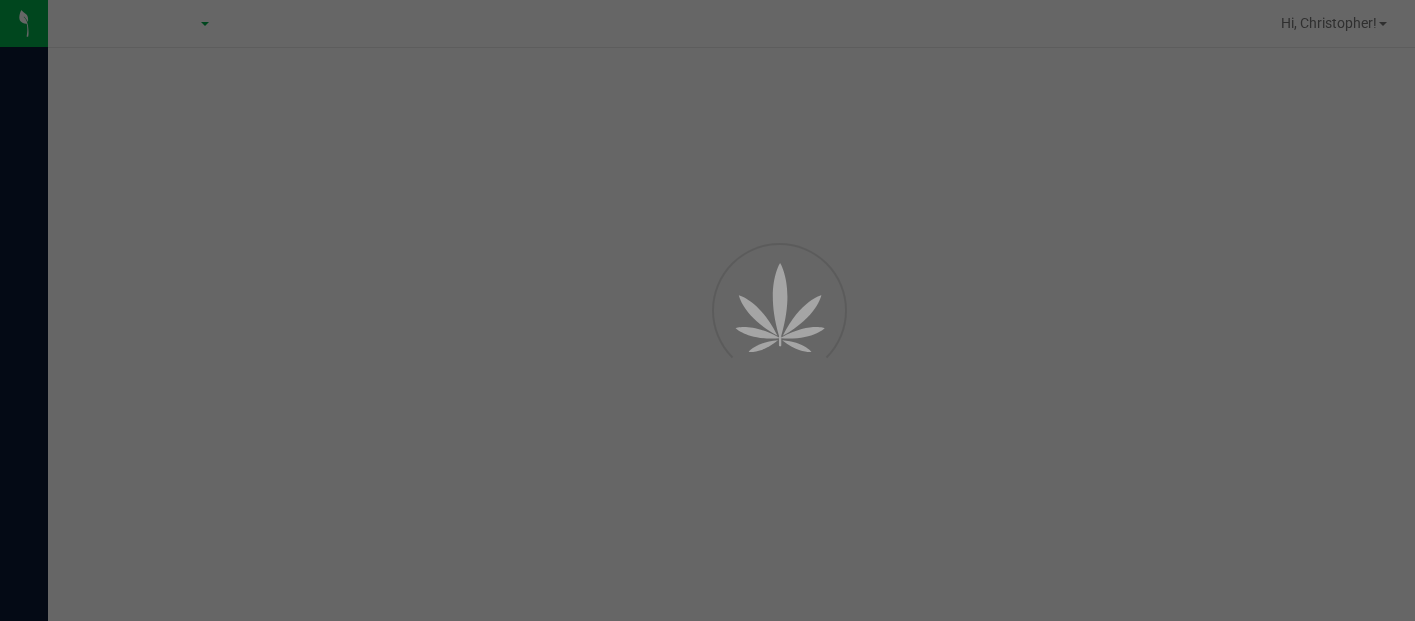 scroll, scrollTop: 0, scrollLeft: 0, axis: both 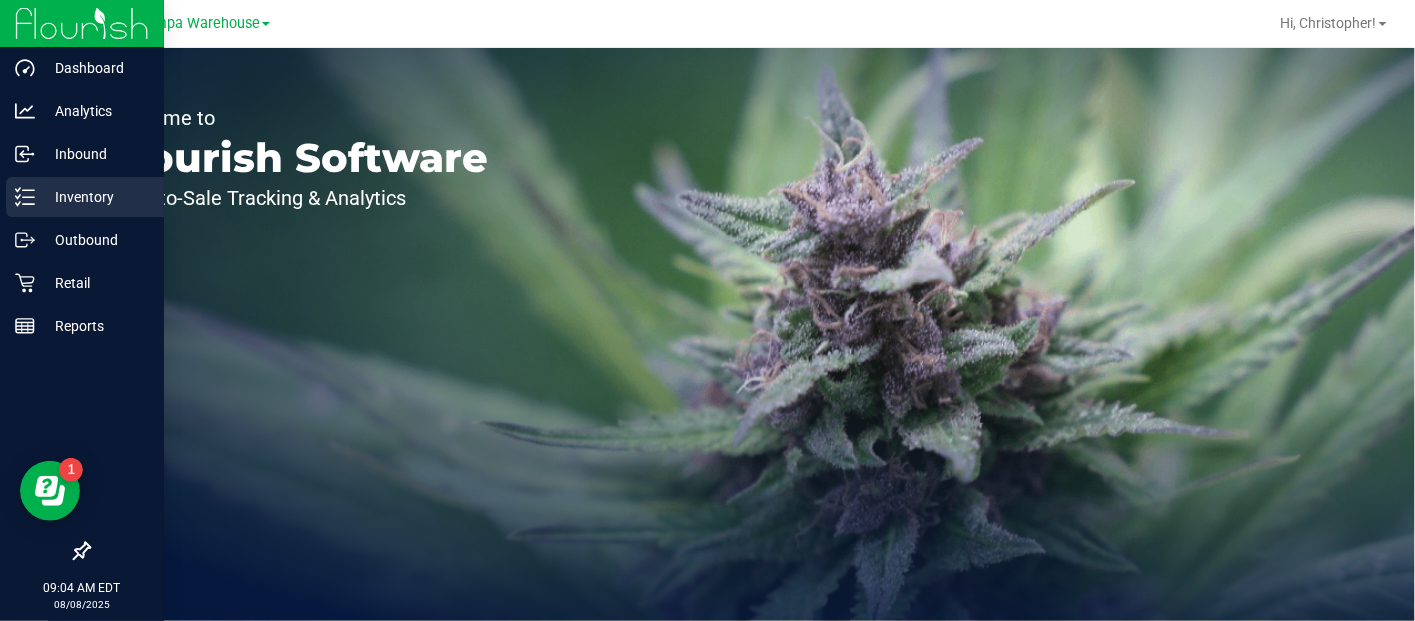 click on "Inventory" at bounding box center [85, 197] 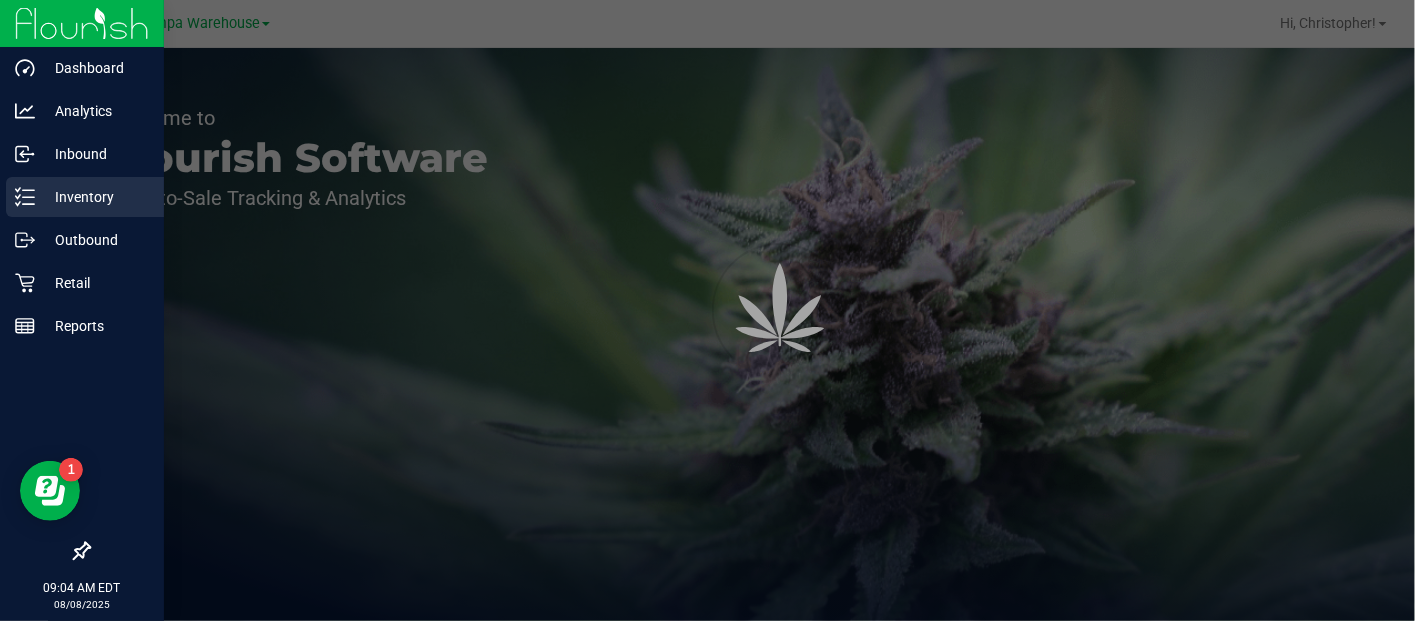 click on "Inventory" at bounding box center [95, 197] 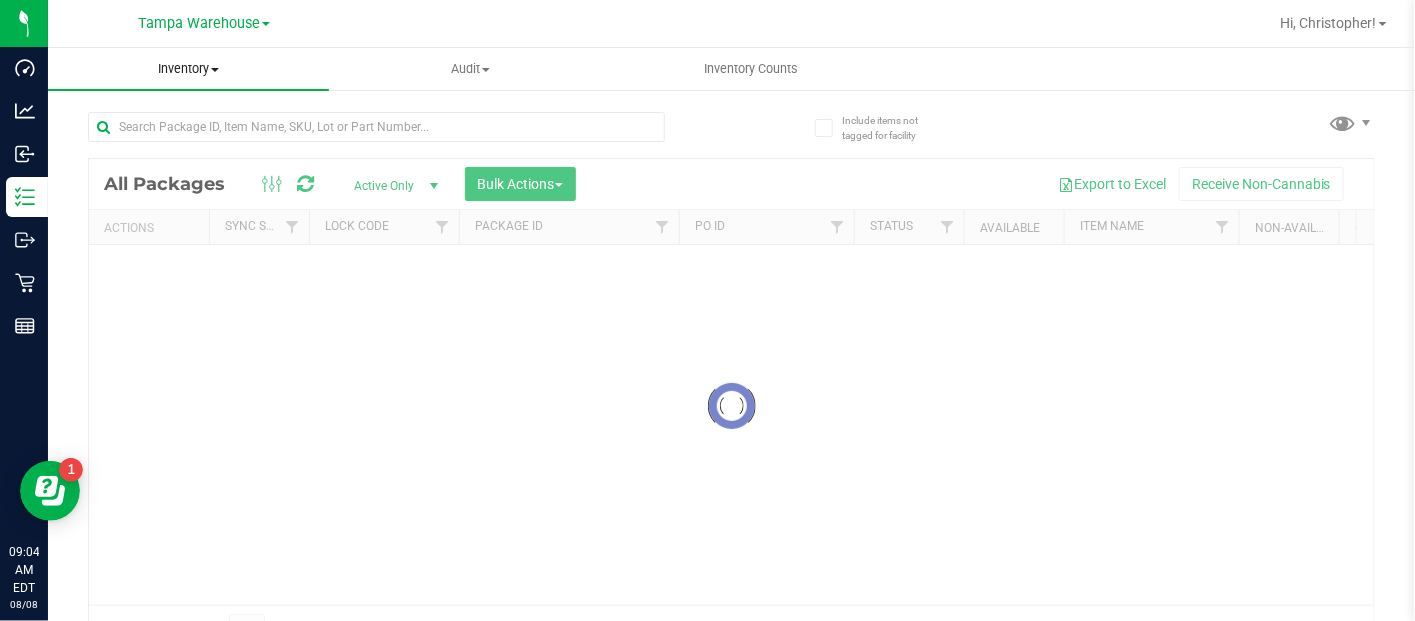 click on "Inventory" at bounding box center [188, 69] 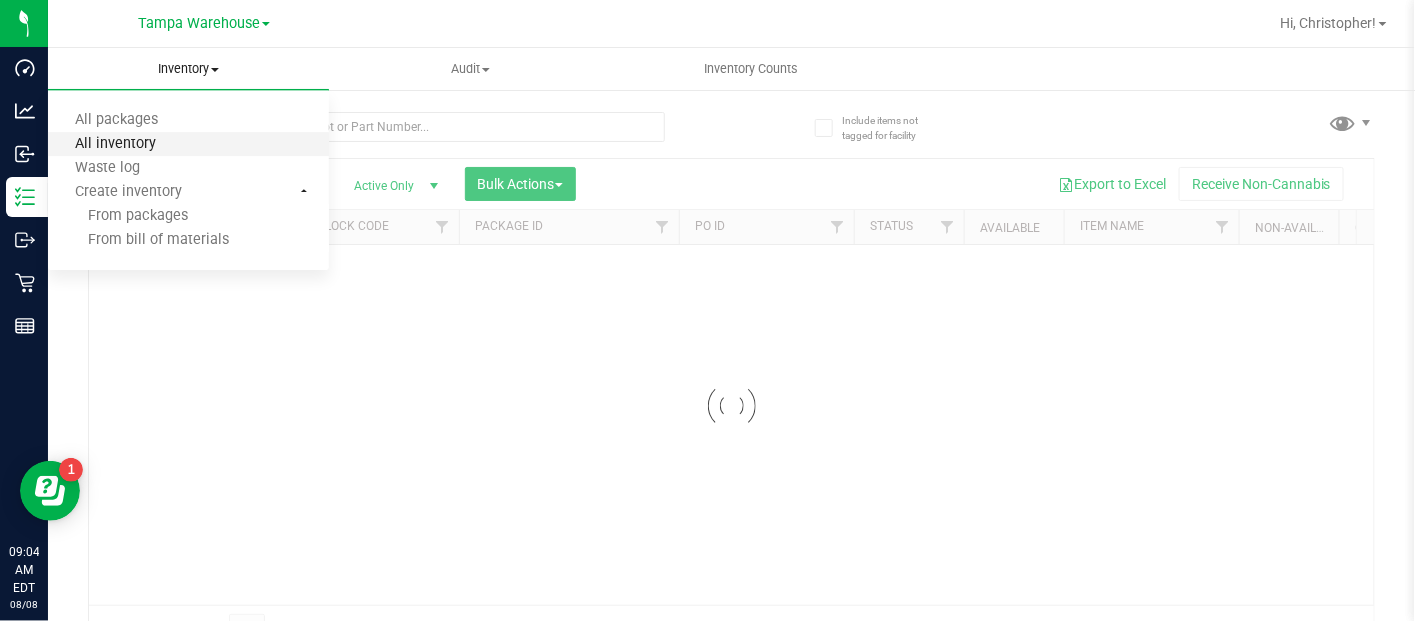 click on "All inventory" at bounding box center [115, 144] 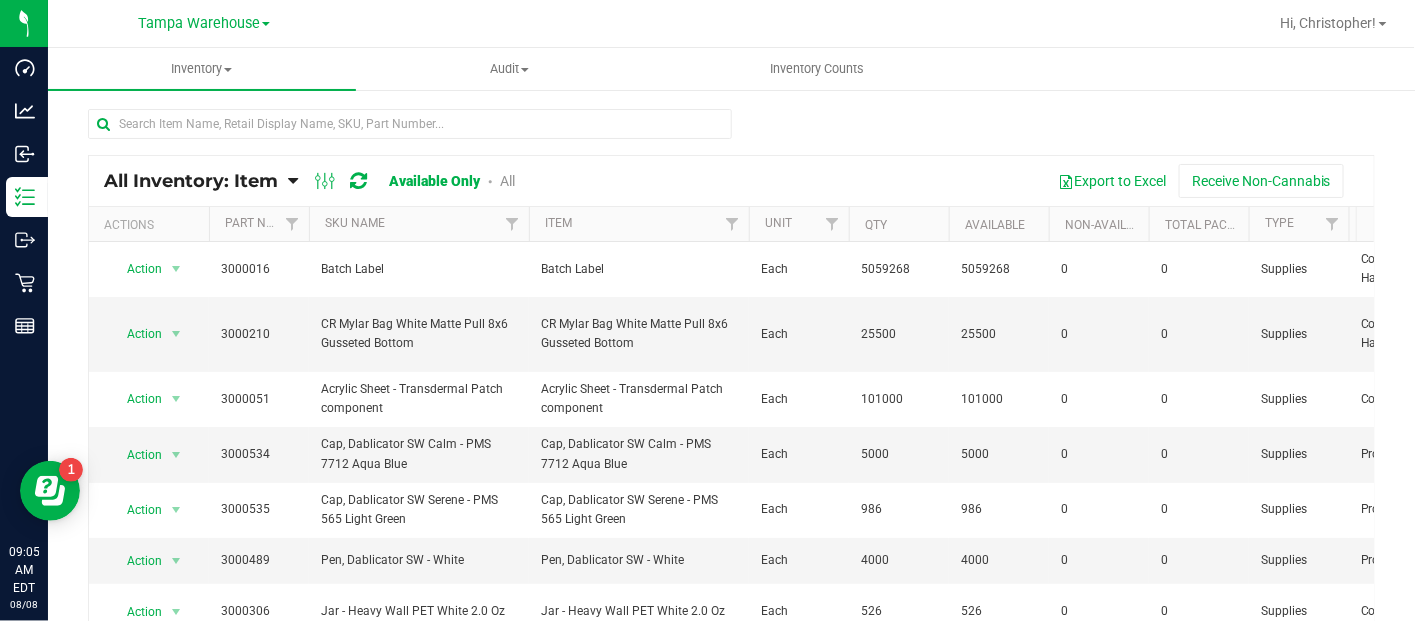 click on "All Inventory: Item" at bounding box center (191, 181) 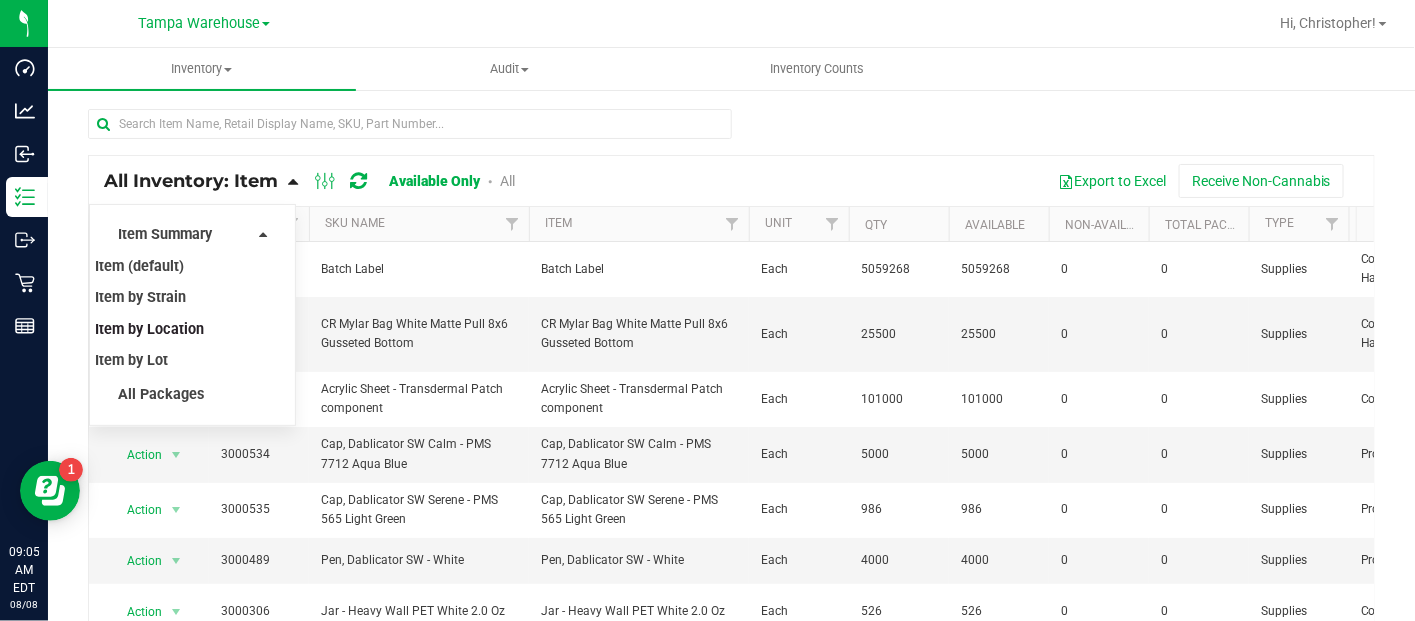 click on "Item by Location" at bounding box center (149, 329) 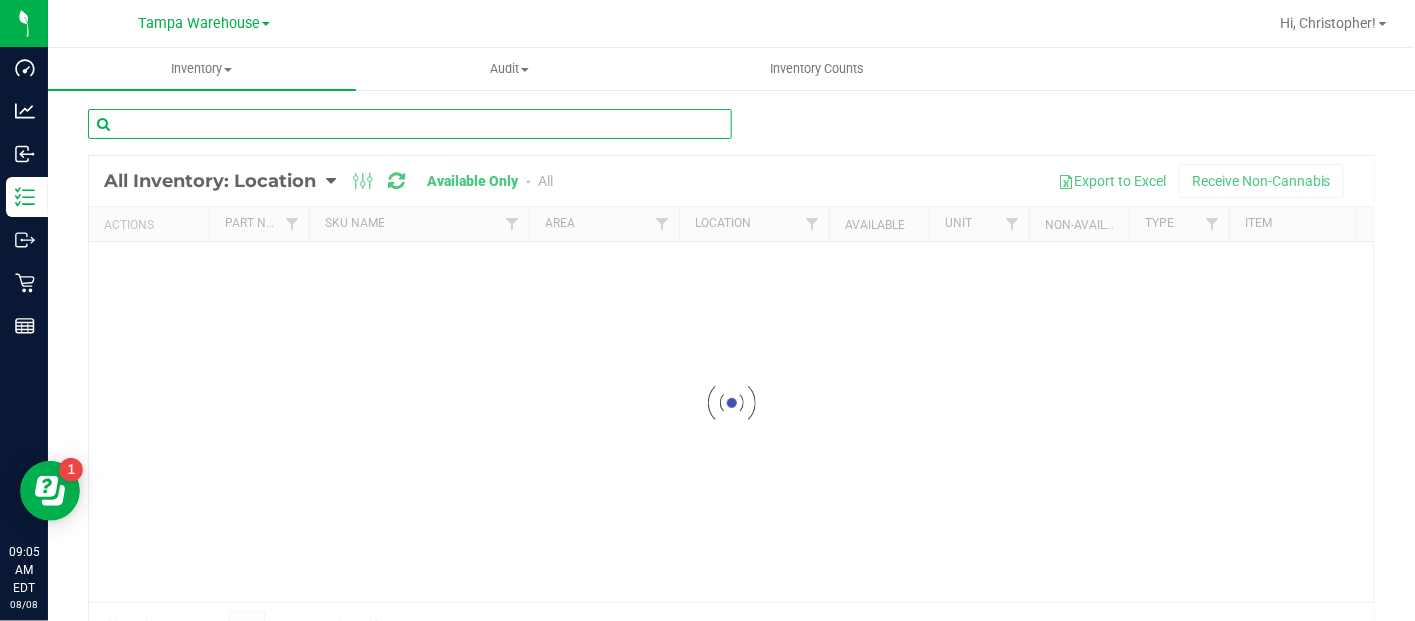 click at bounding box center (410, 124) 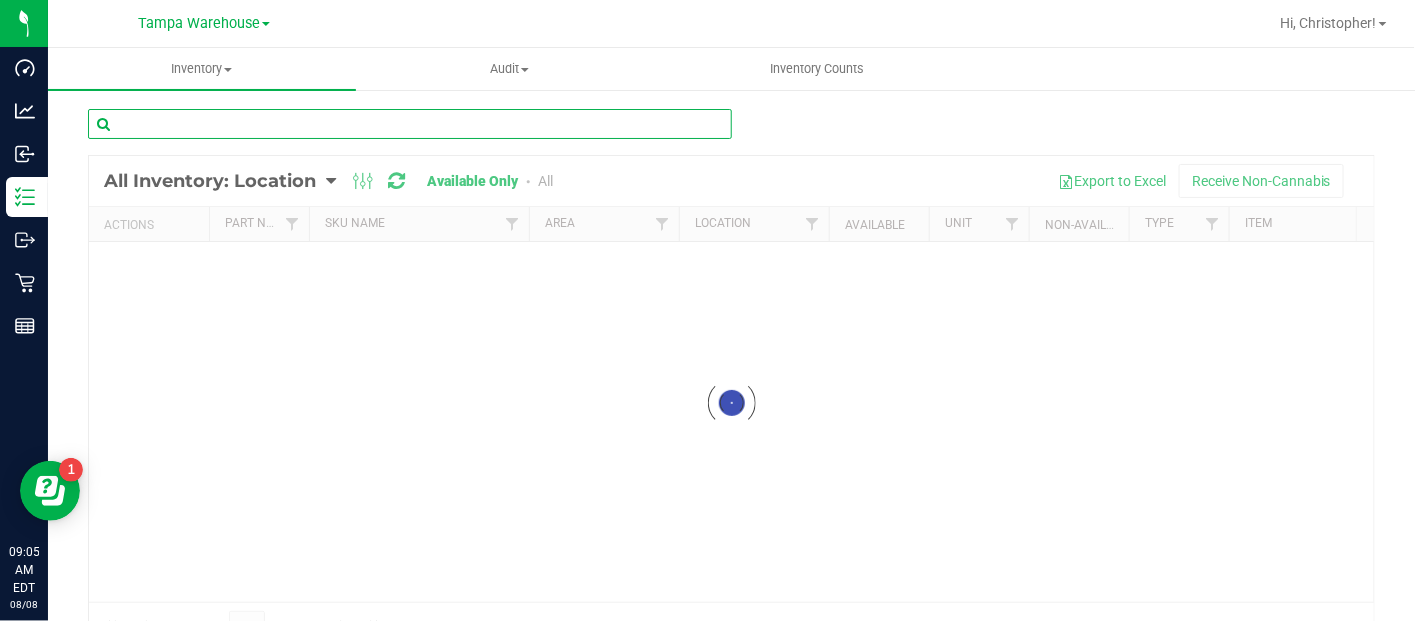 click at bounding box center (410, 124) 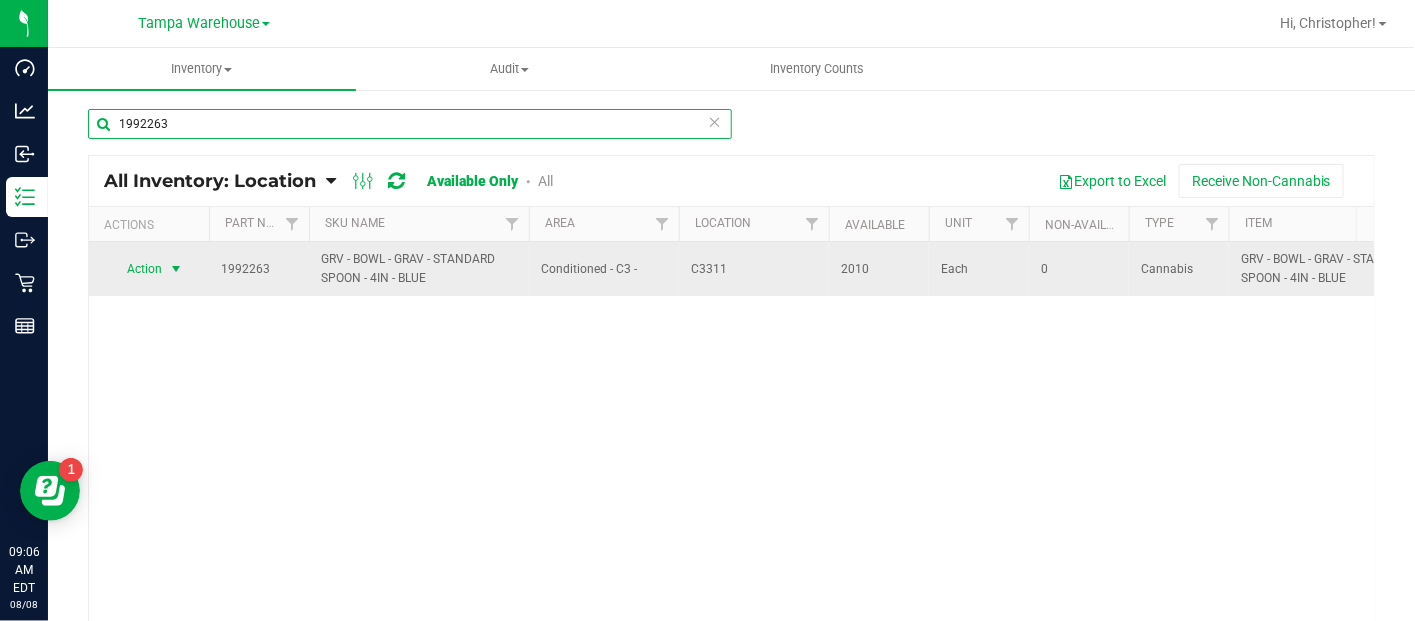 type on "1992263" 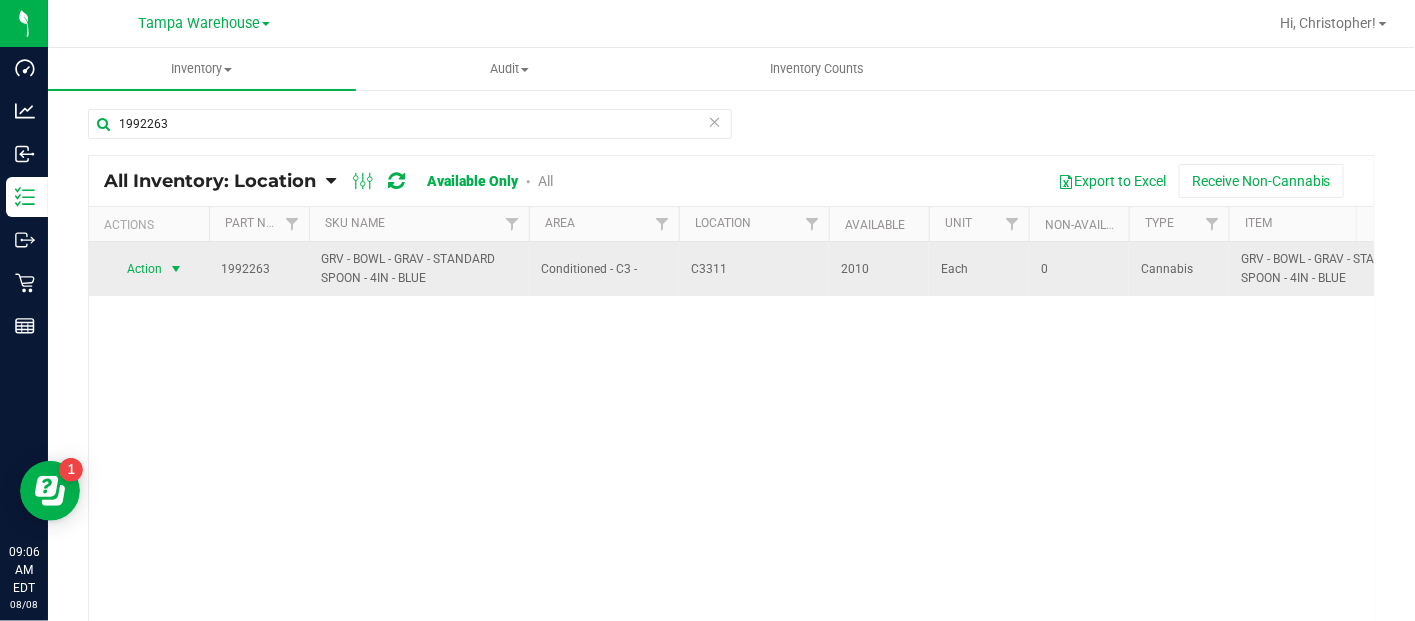 click on "Action" at bounding box center [136, 269] 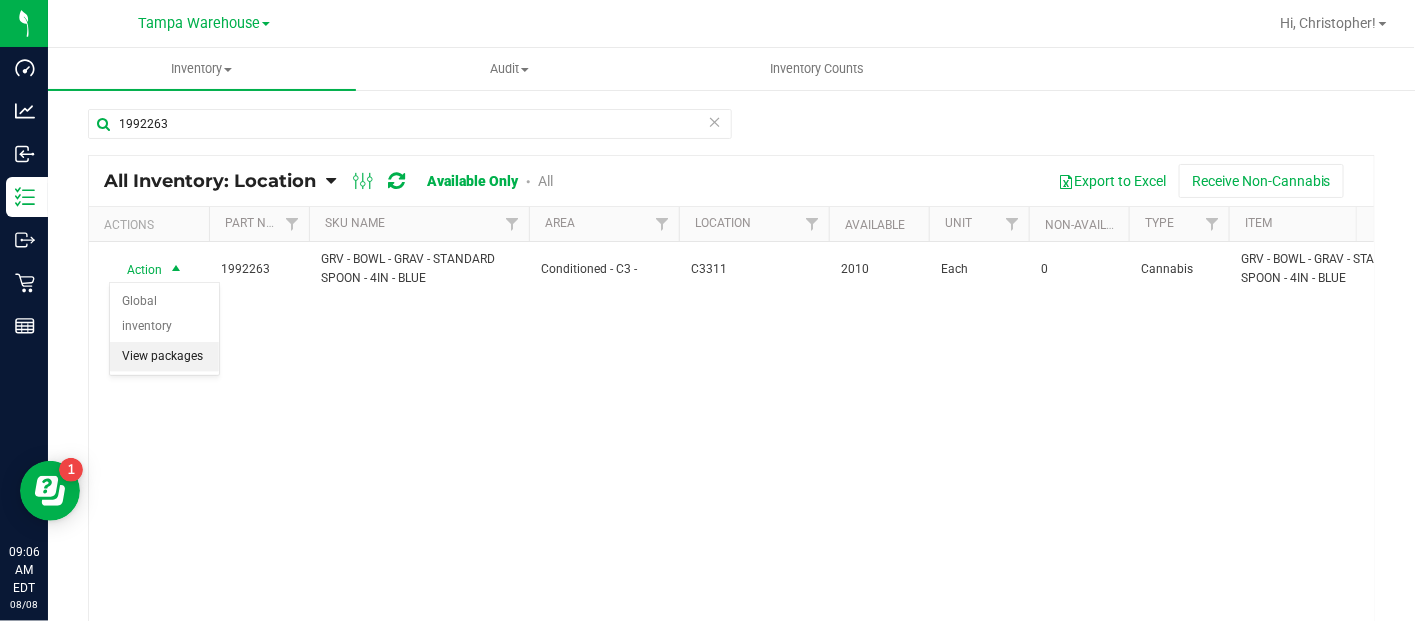 click on "View packages" at bounding box center (164, 357) 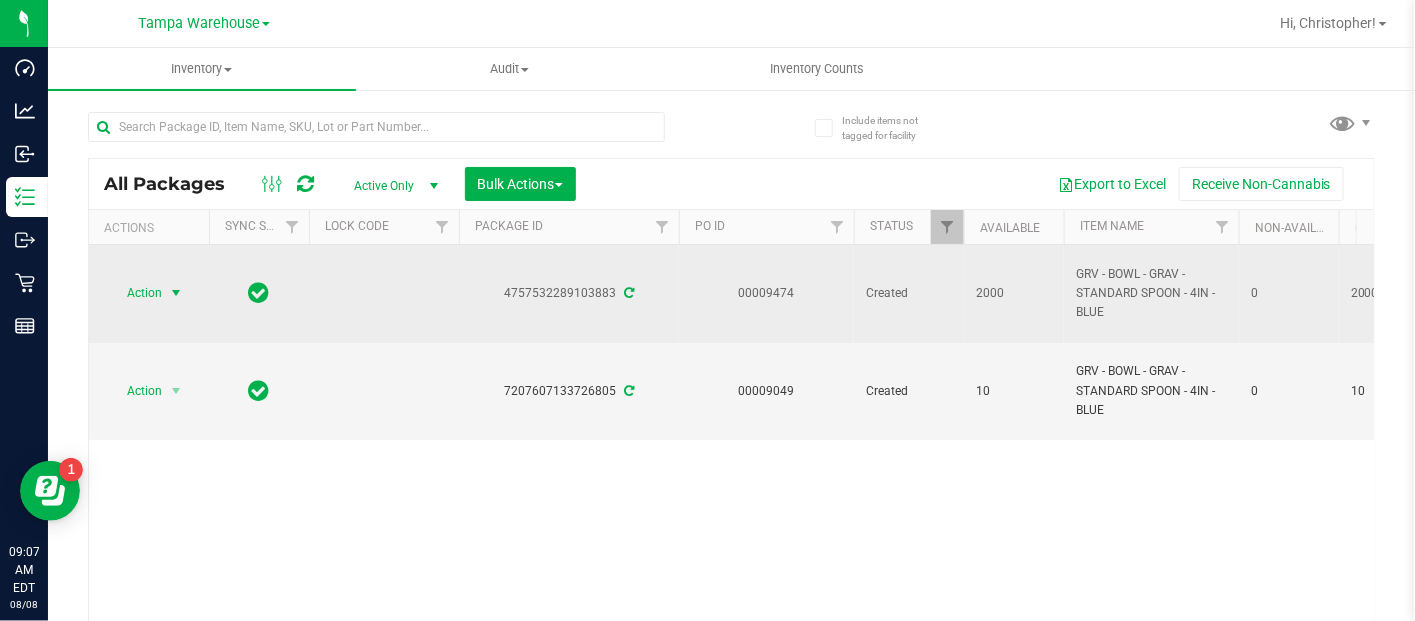 click on "Action" at bounding box center (136, 293) 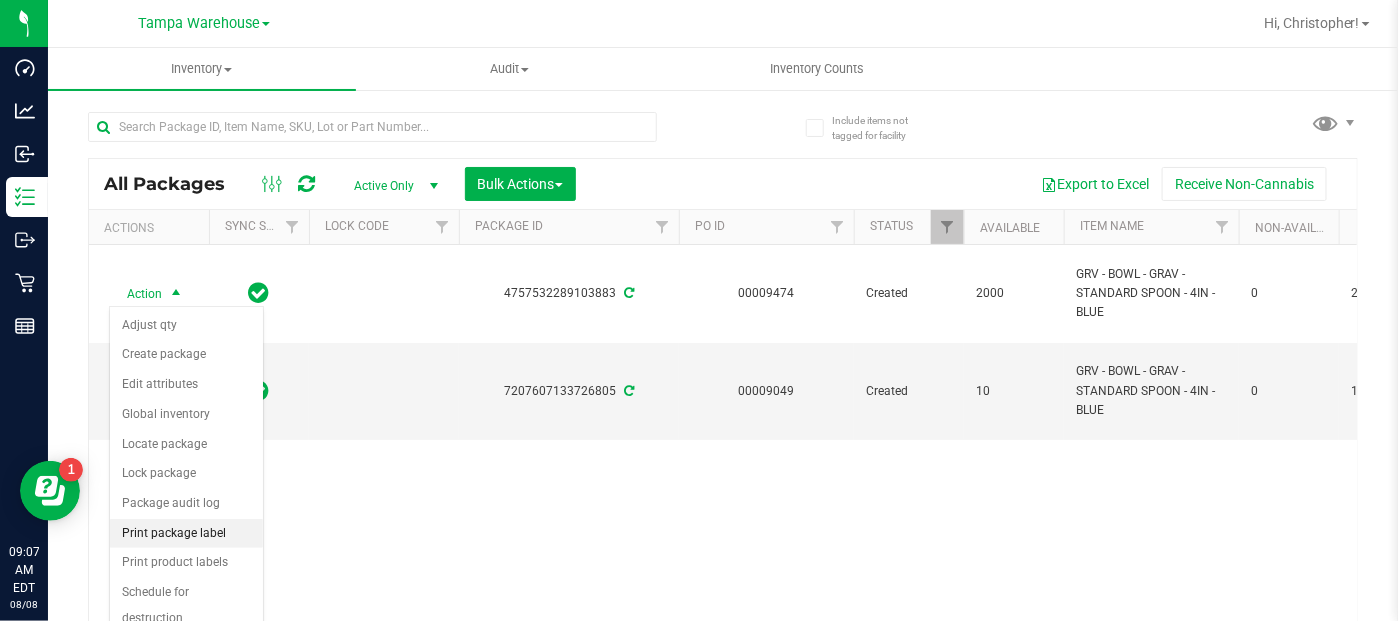 click on "Print package label" at bounding box center (186, 534) 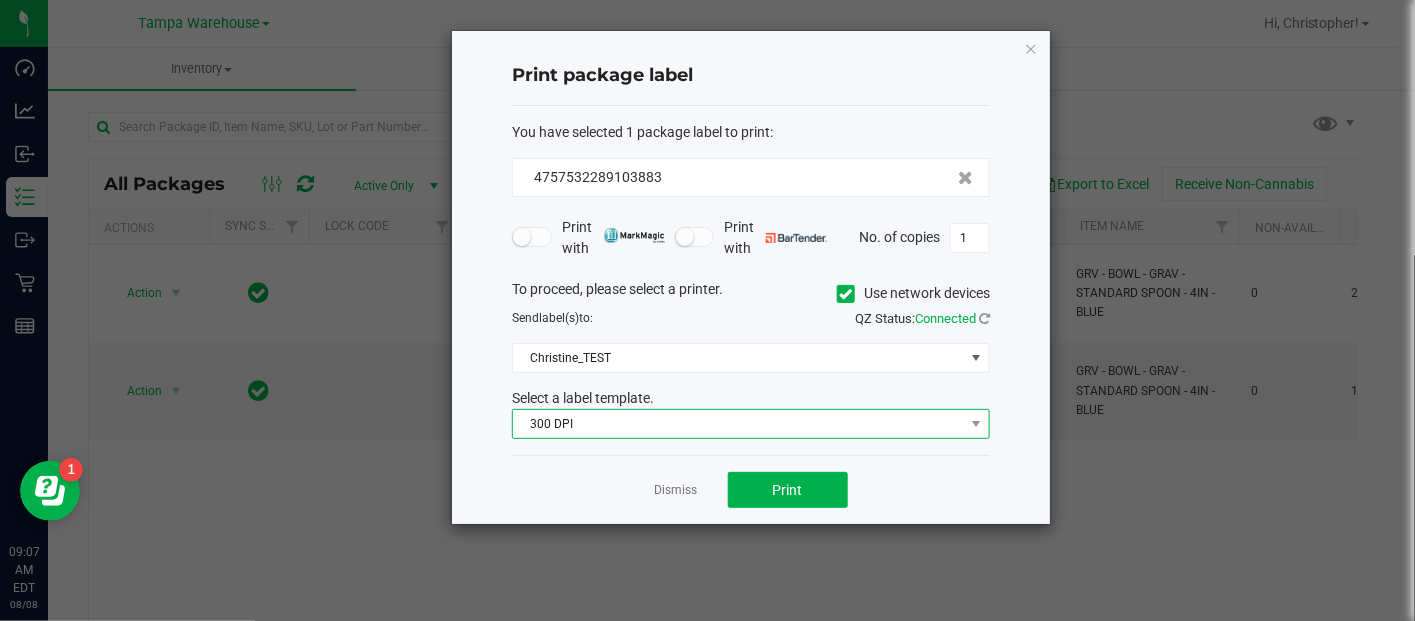 click on "300 DPI" at bounding box center [738, 424] 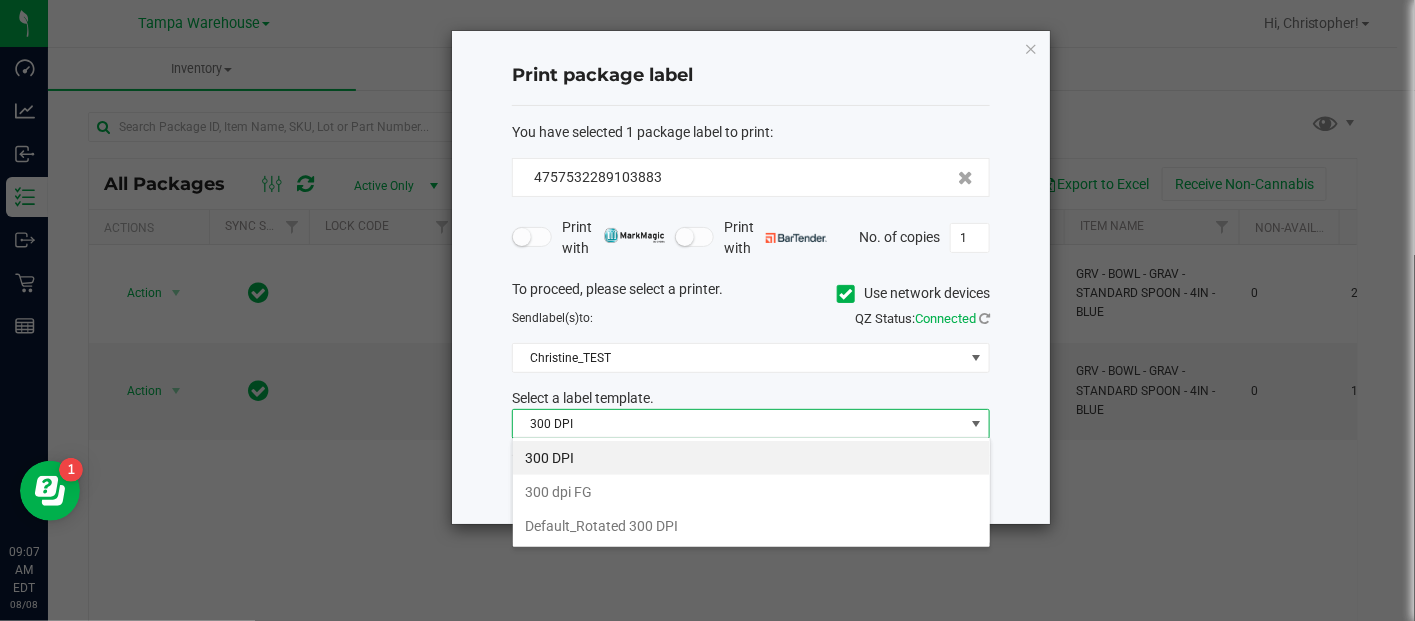 scroll, scrollTop: 99970, scrollLeft: 99521, axis: both 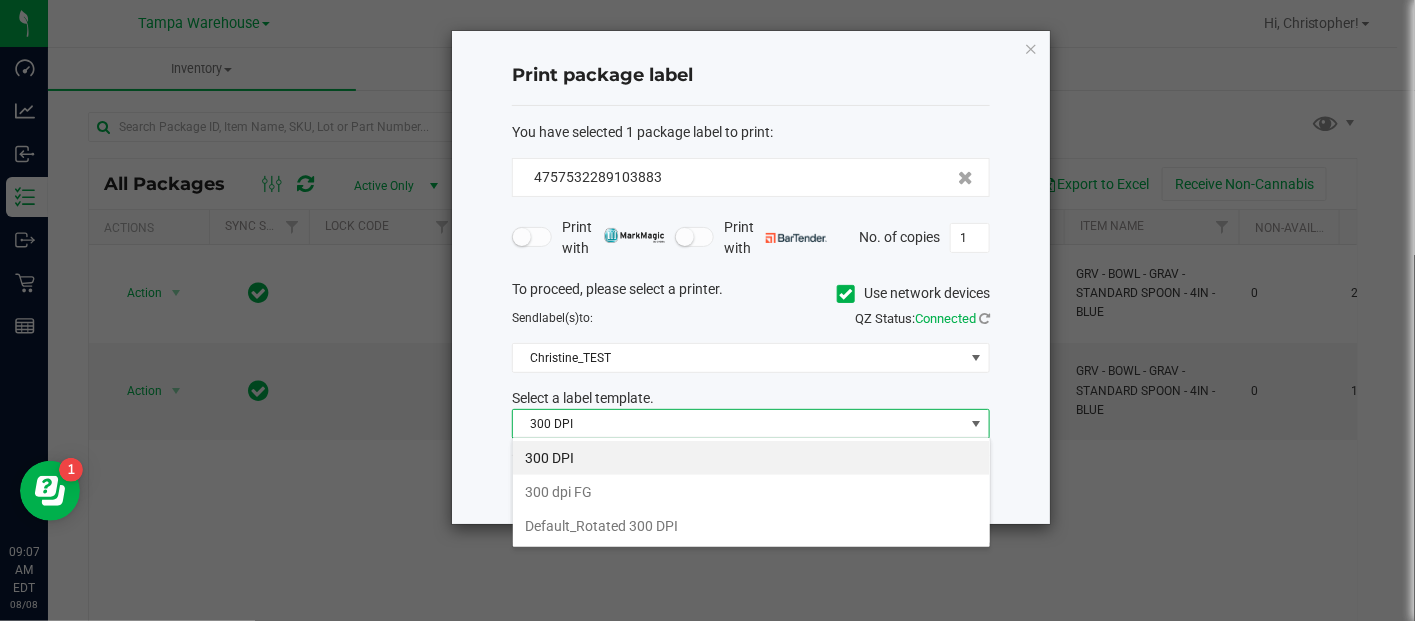 click on "300 DPI" at bounding box center (751, 458) 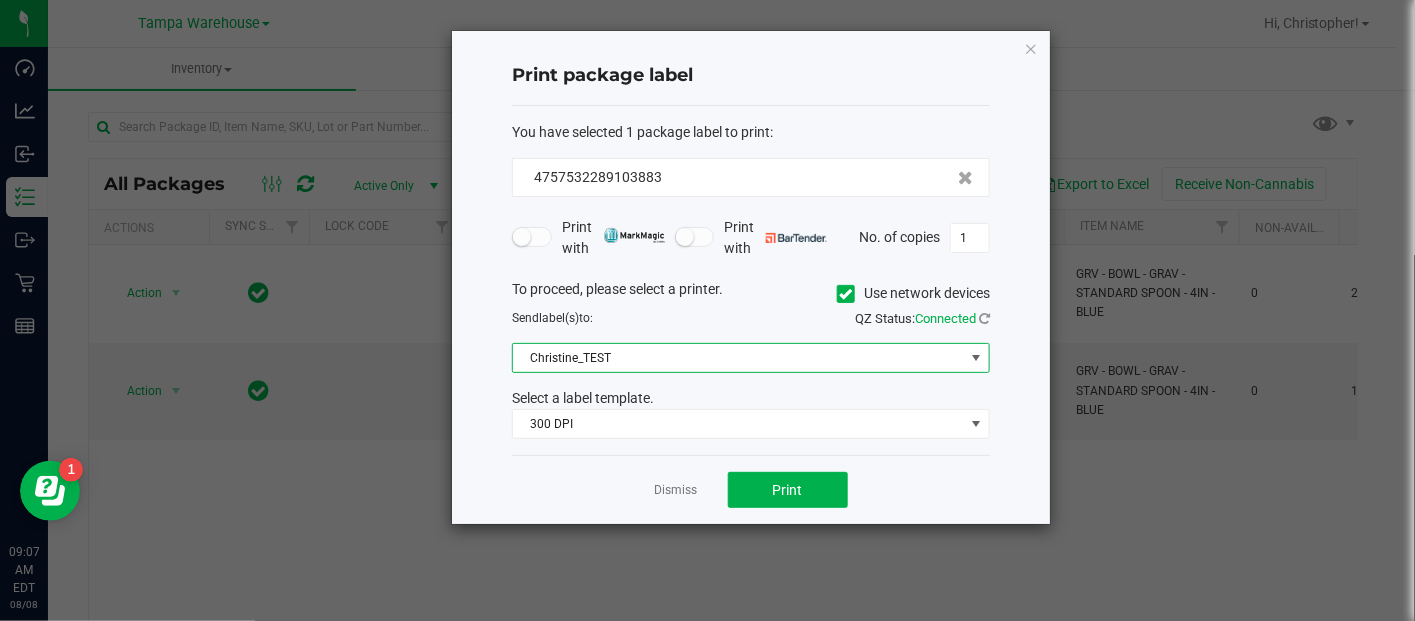 click at bounding box center [976, 358] 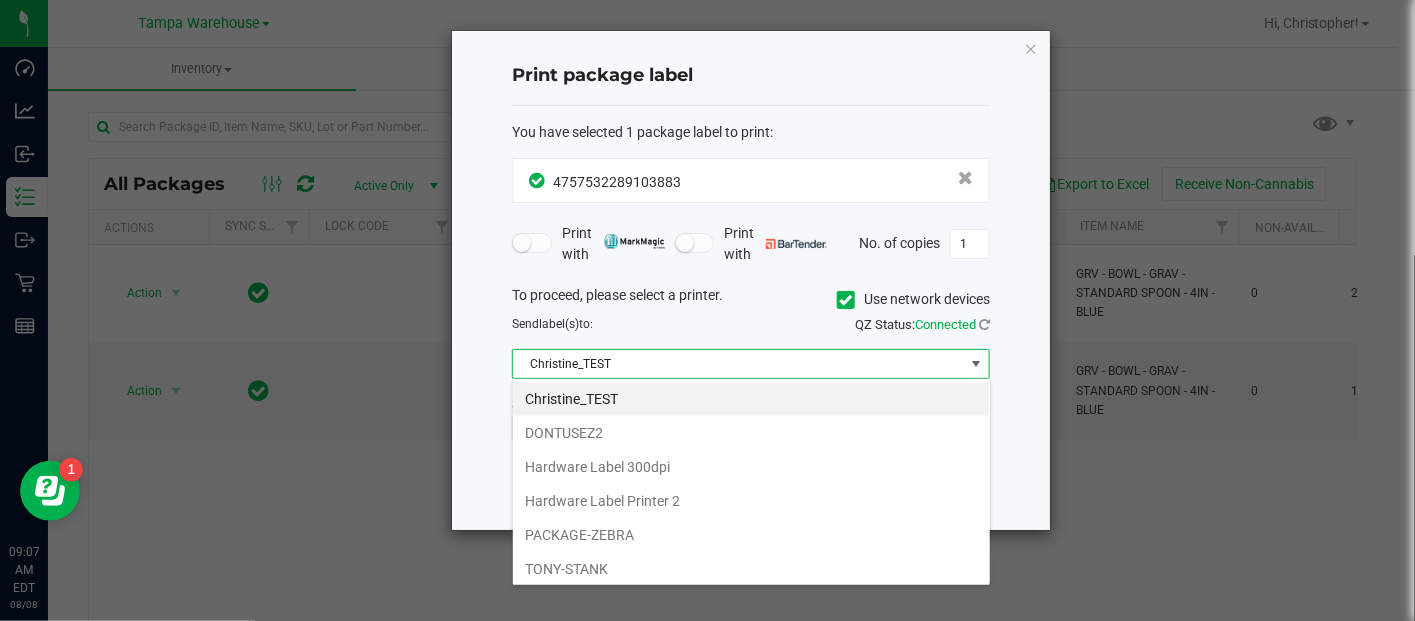 scroll, scrollTop: 99970, scrollLeft: 99521, axis: both 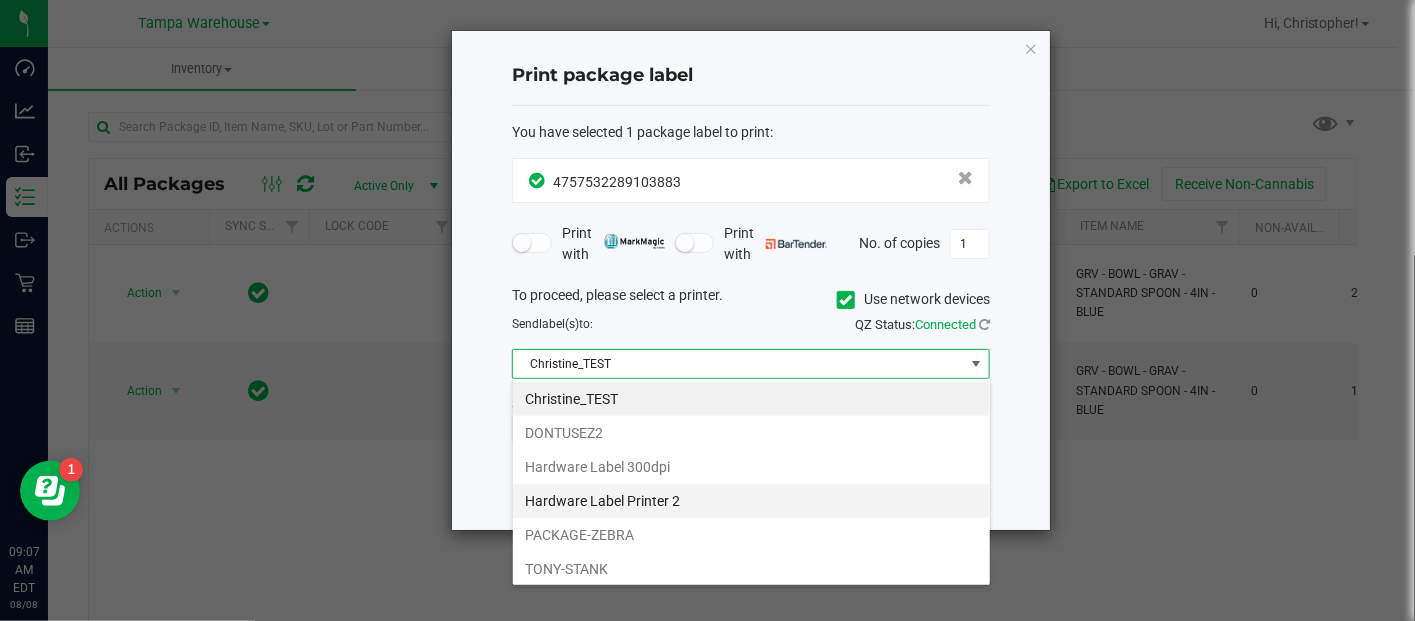 click on "Hardware Label Printer 2" at bounding box center [751, 501] 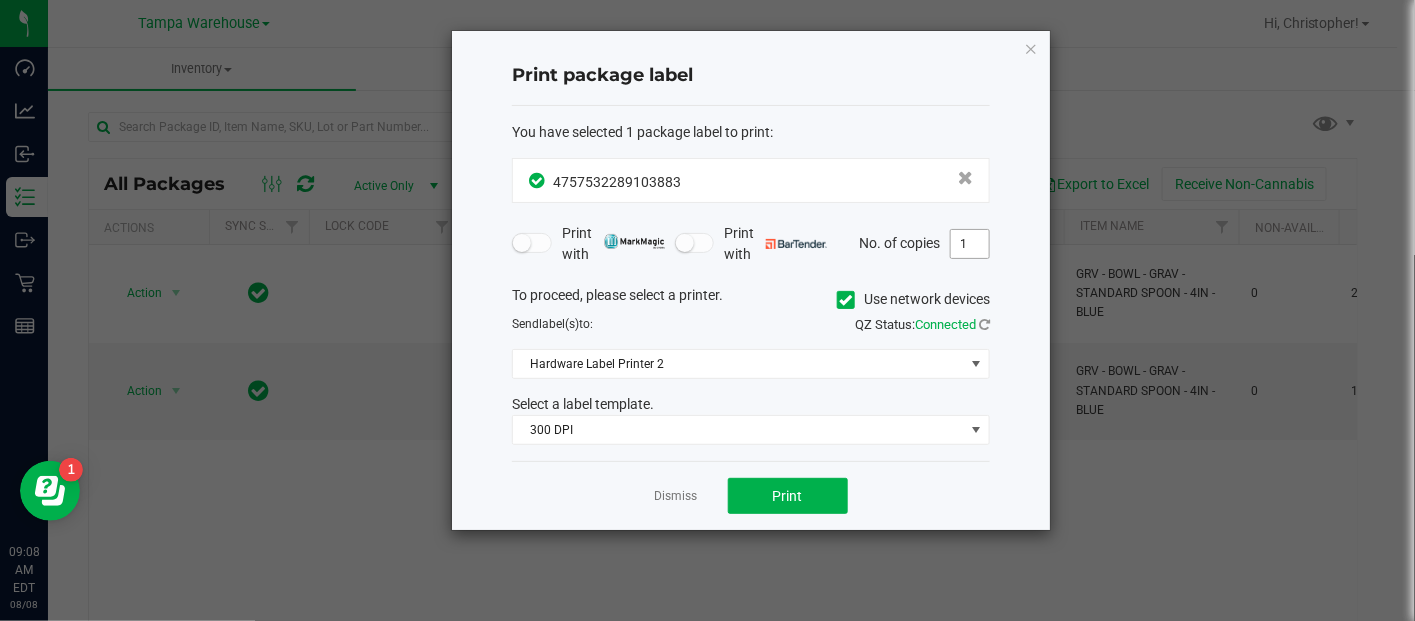 click on "1" at bounding box center (970, 244) 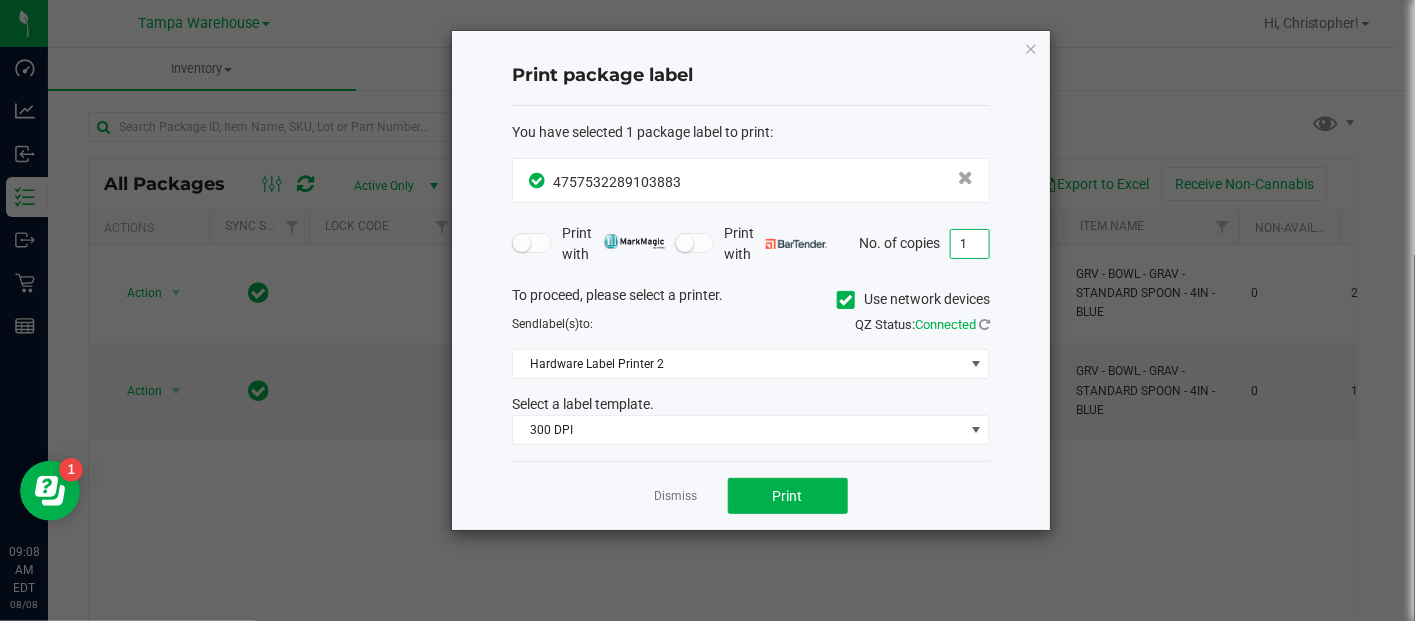 click on "1" at bounding box center [970, 244] 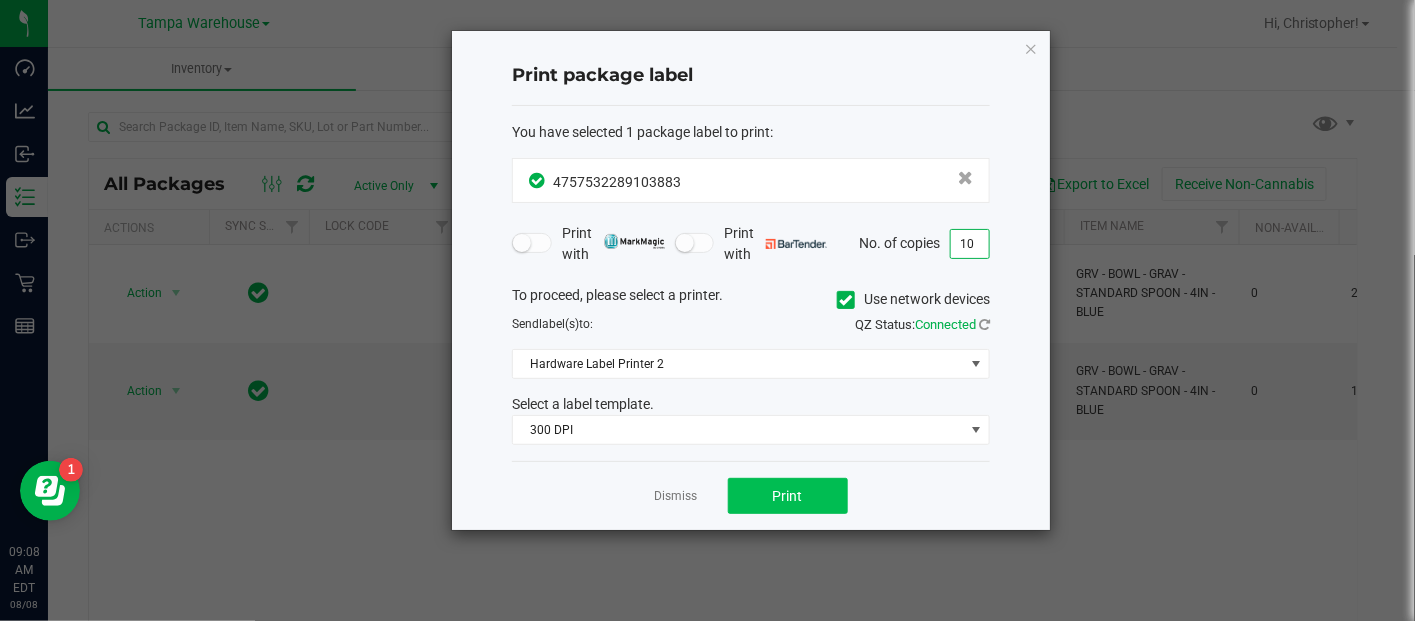 type on "10" 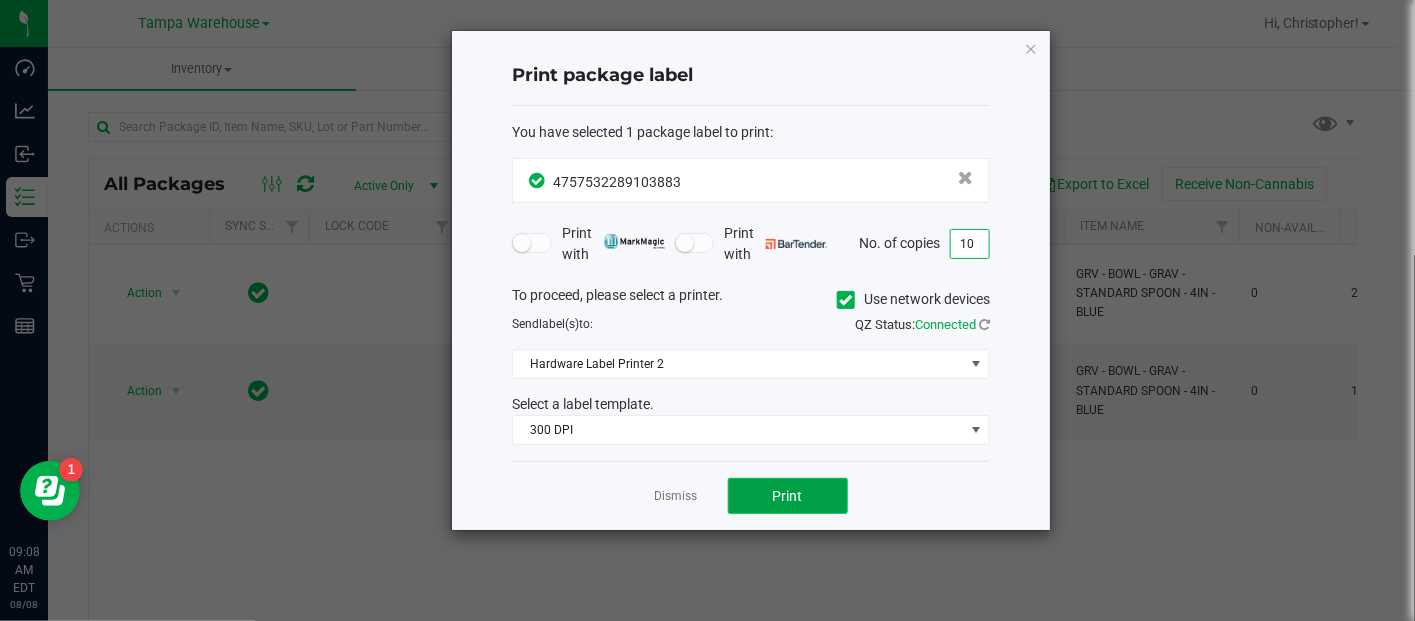 click on "Print" 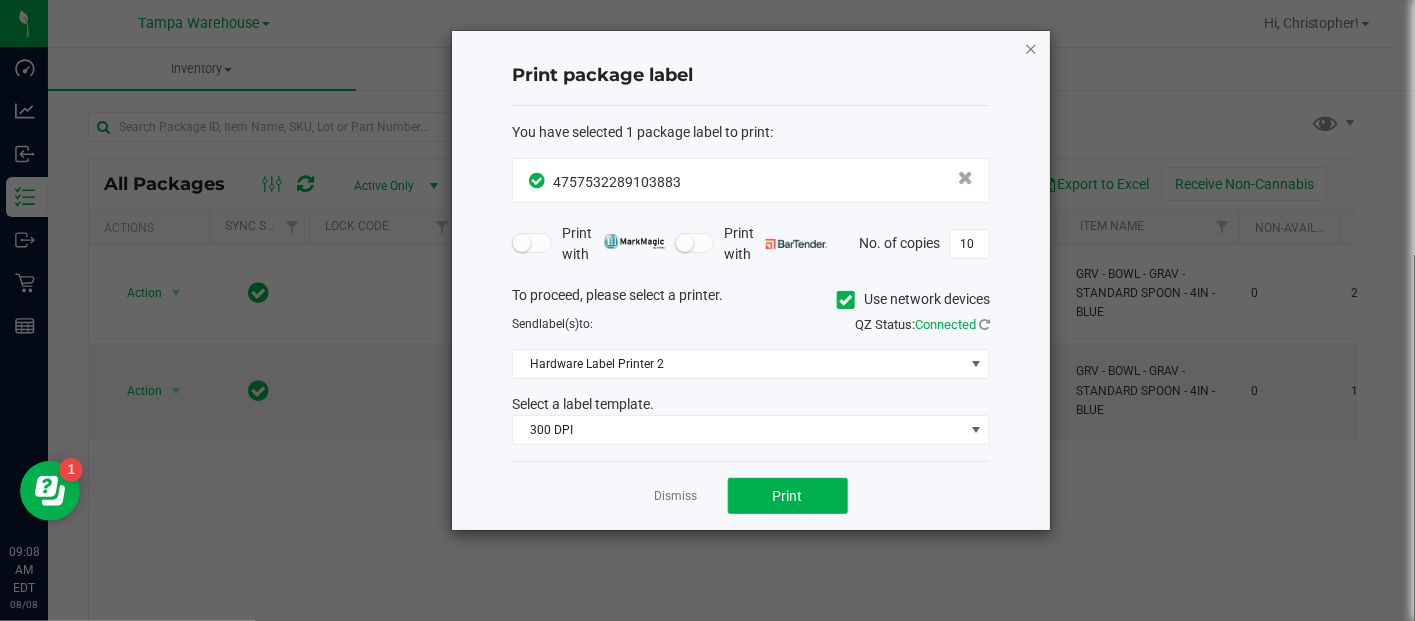 click 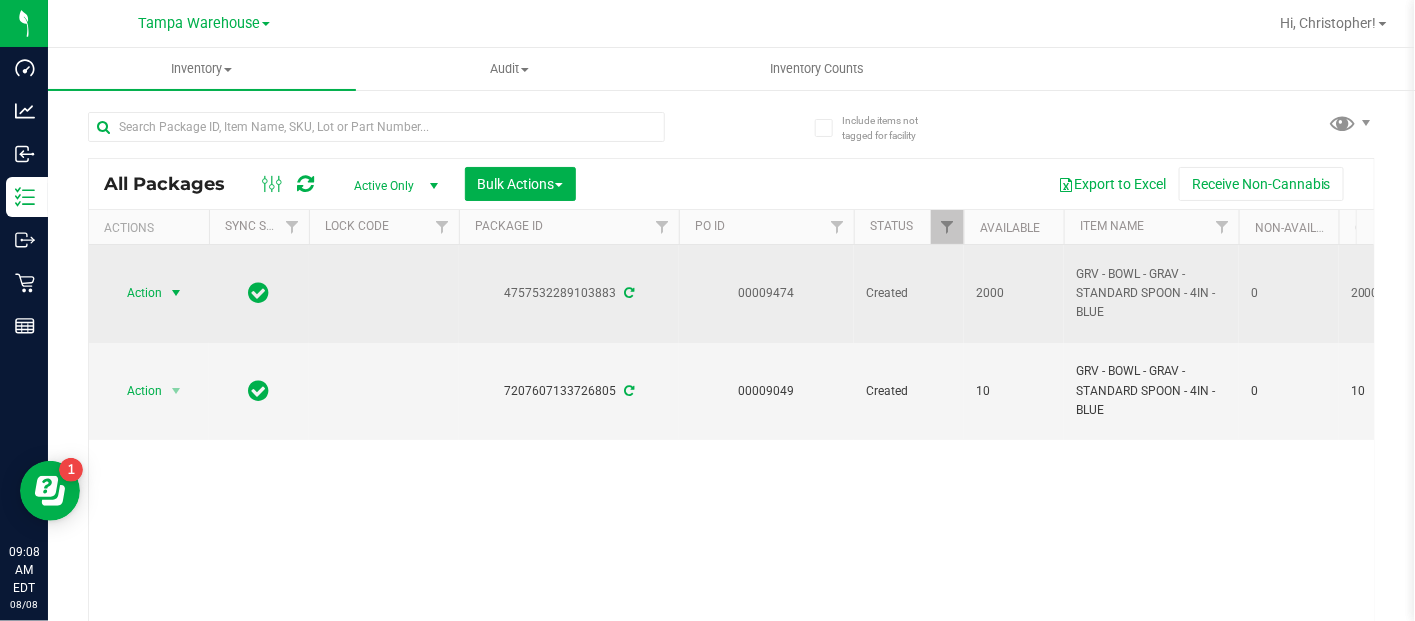 click on "Action" at bounding box center (136, 293) 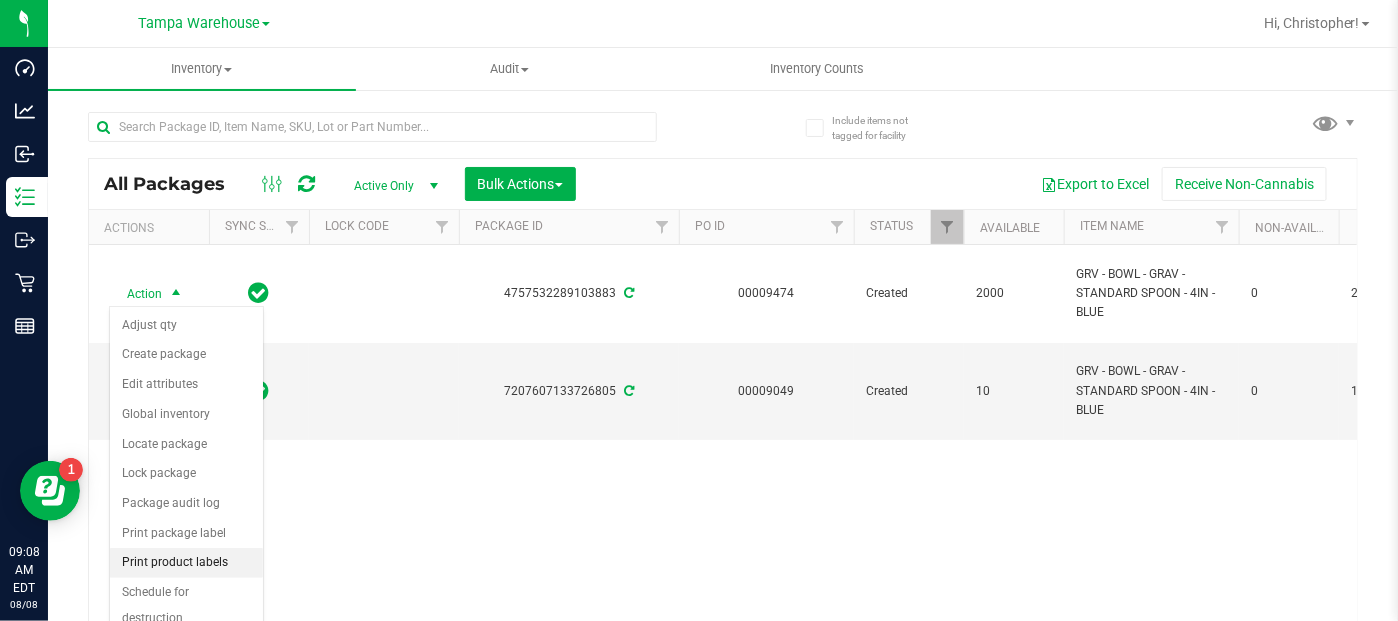 click on "Print product labels" at bounding box center [186, 563] 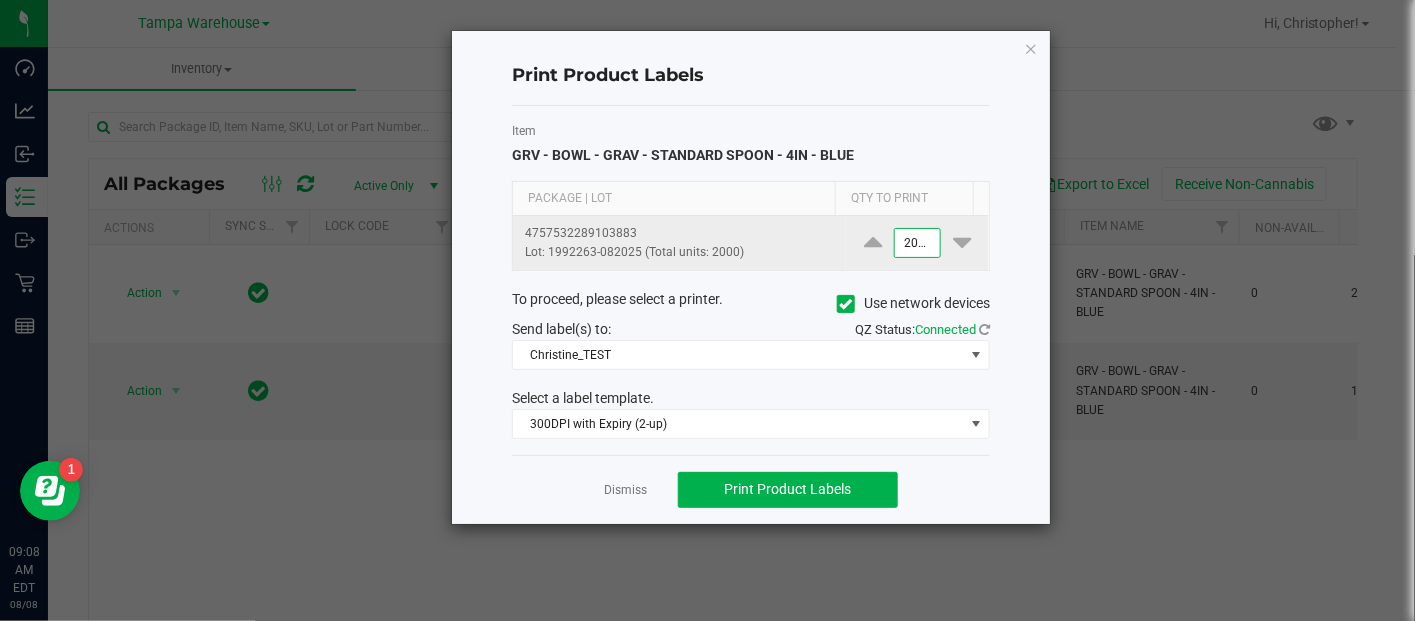 click on "2000" at bounding box center [918, 243] 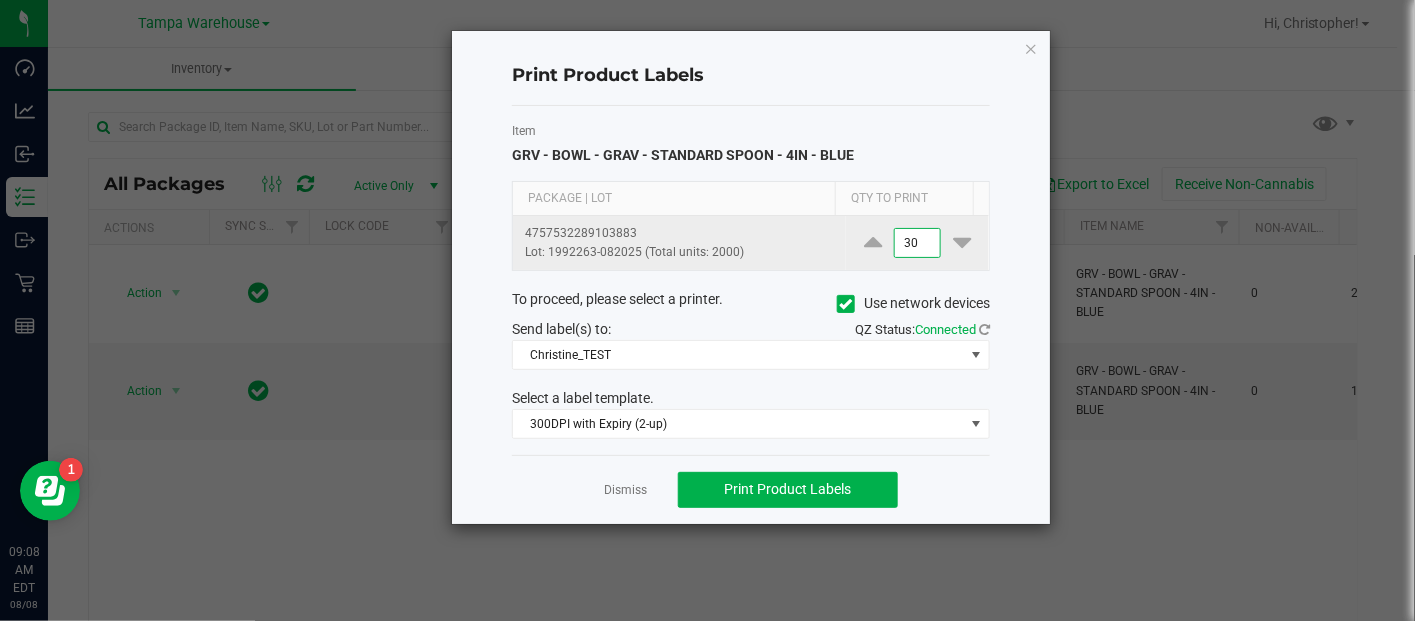 type on "3" 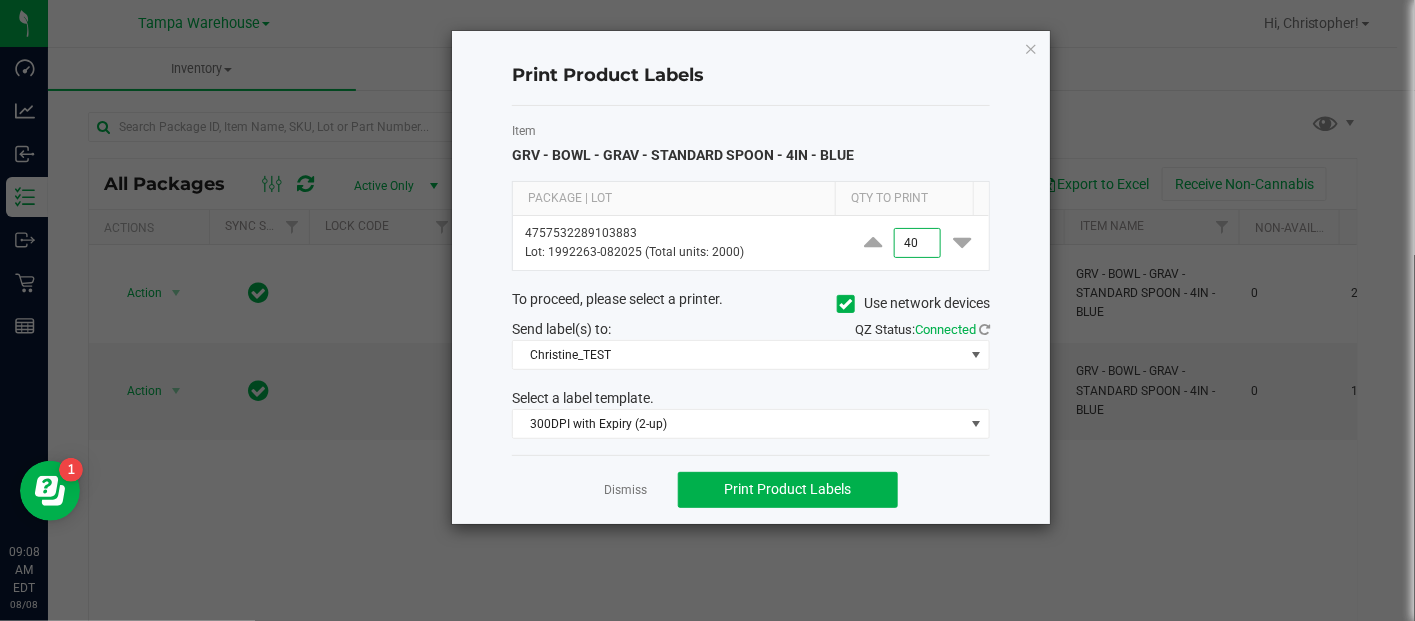 type on "4" 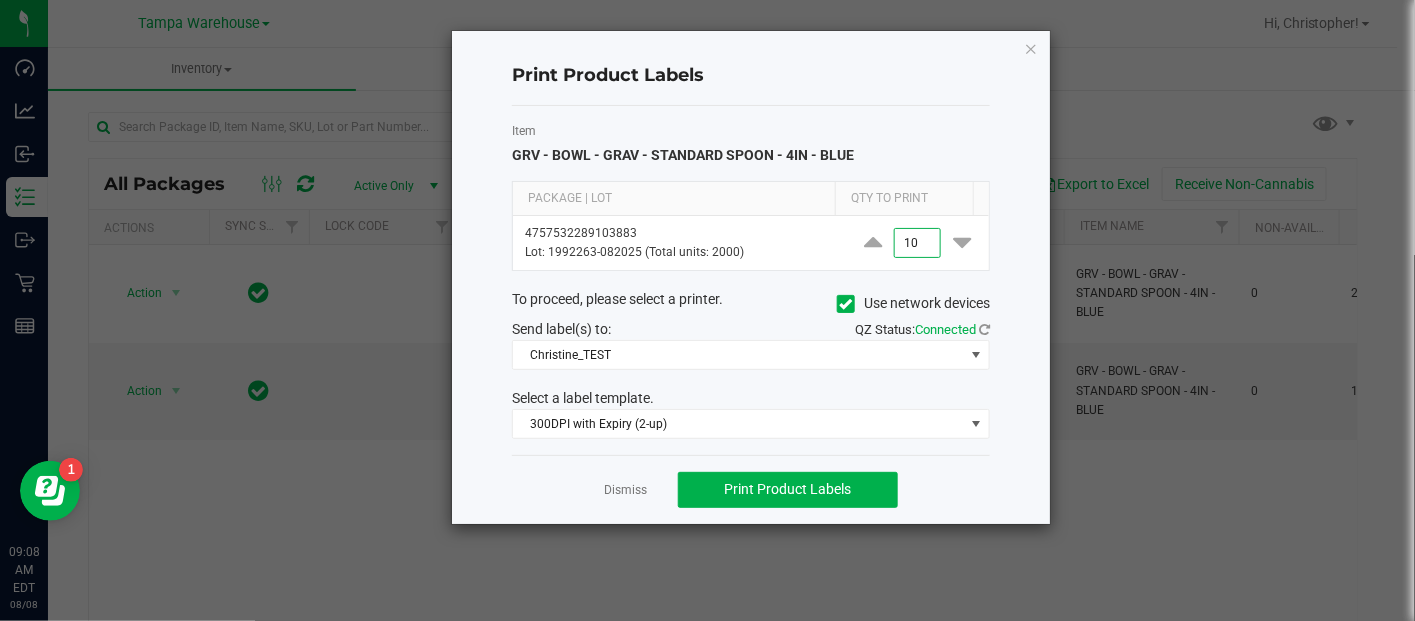 click on "Dismiss   Print Product Labels" 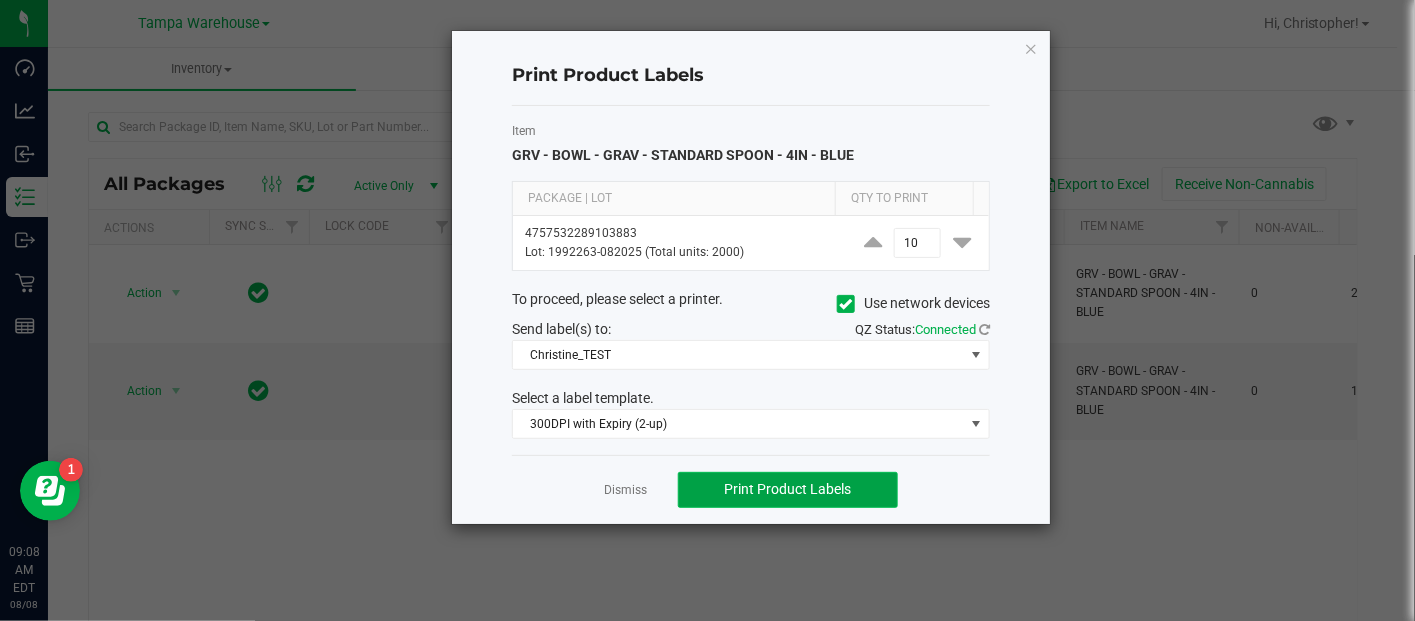 click on "Print Product Labels" 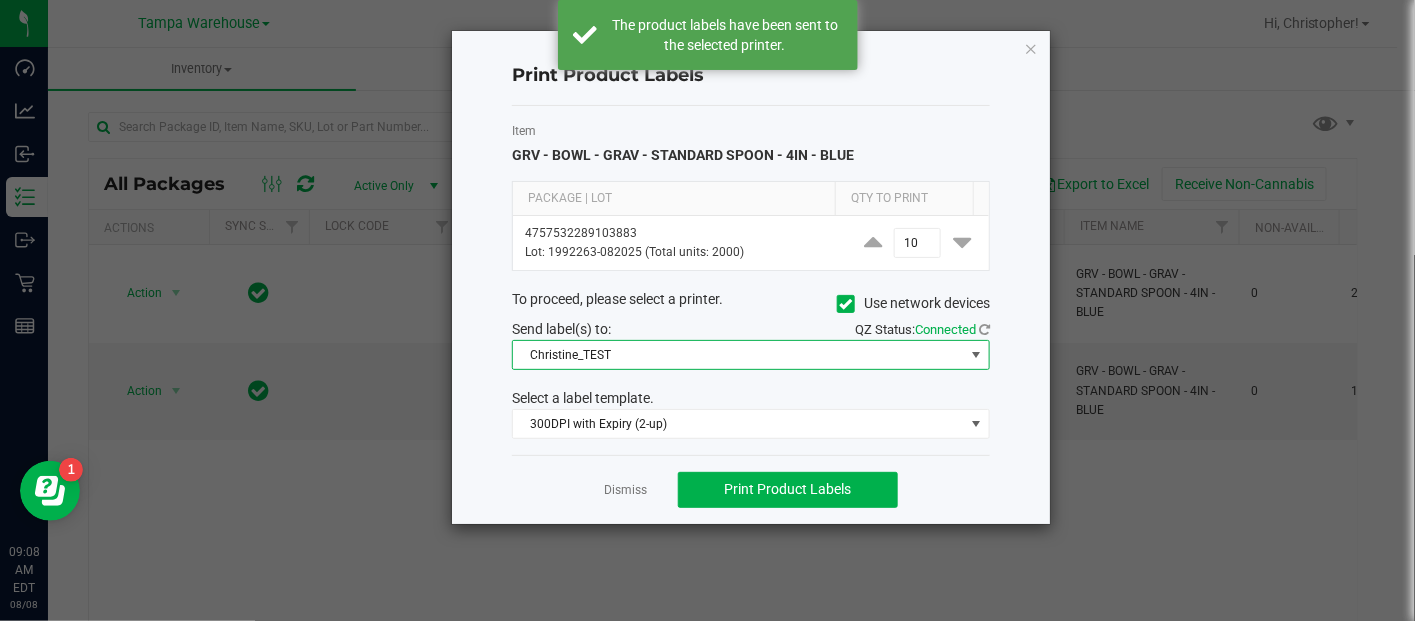 click on "Christine_TEST" at bounding box center (751, 355) 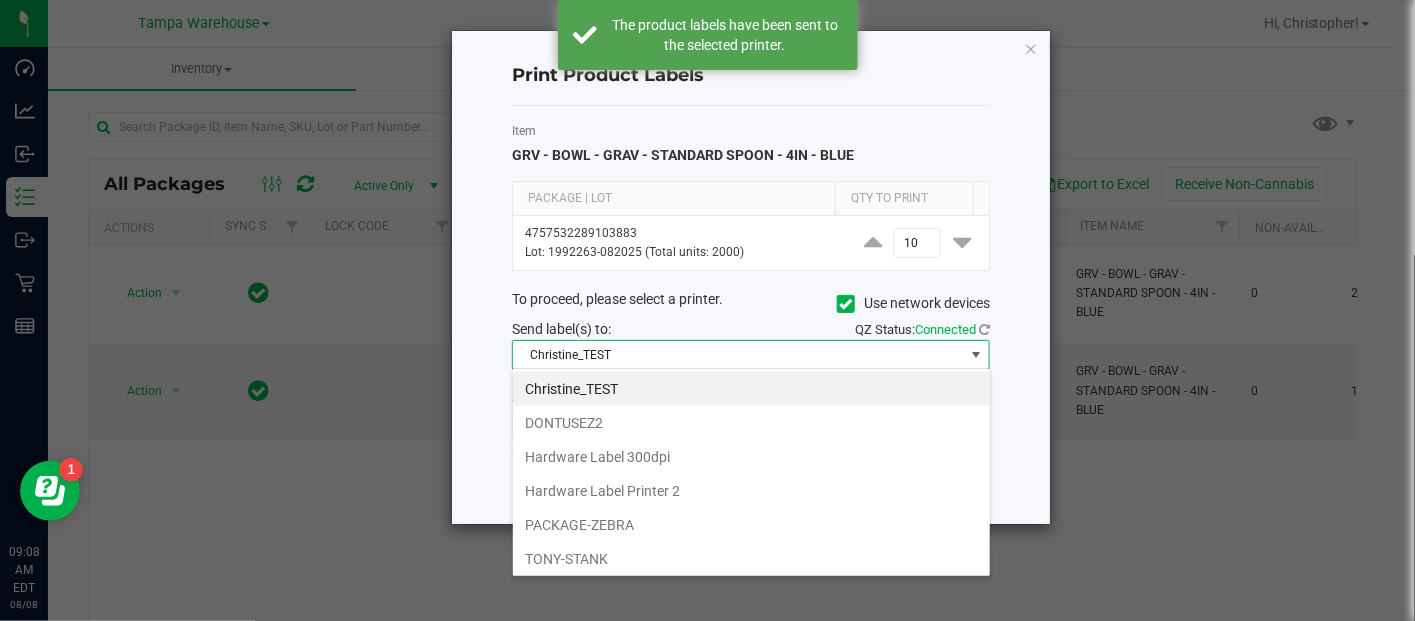 scroll, scrollTop: 99970, scrollLeft: 99521, axis: both 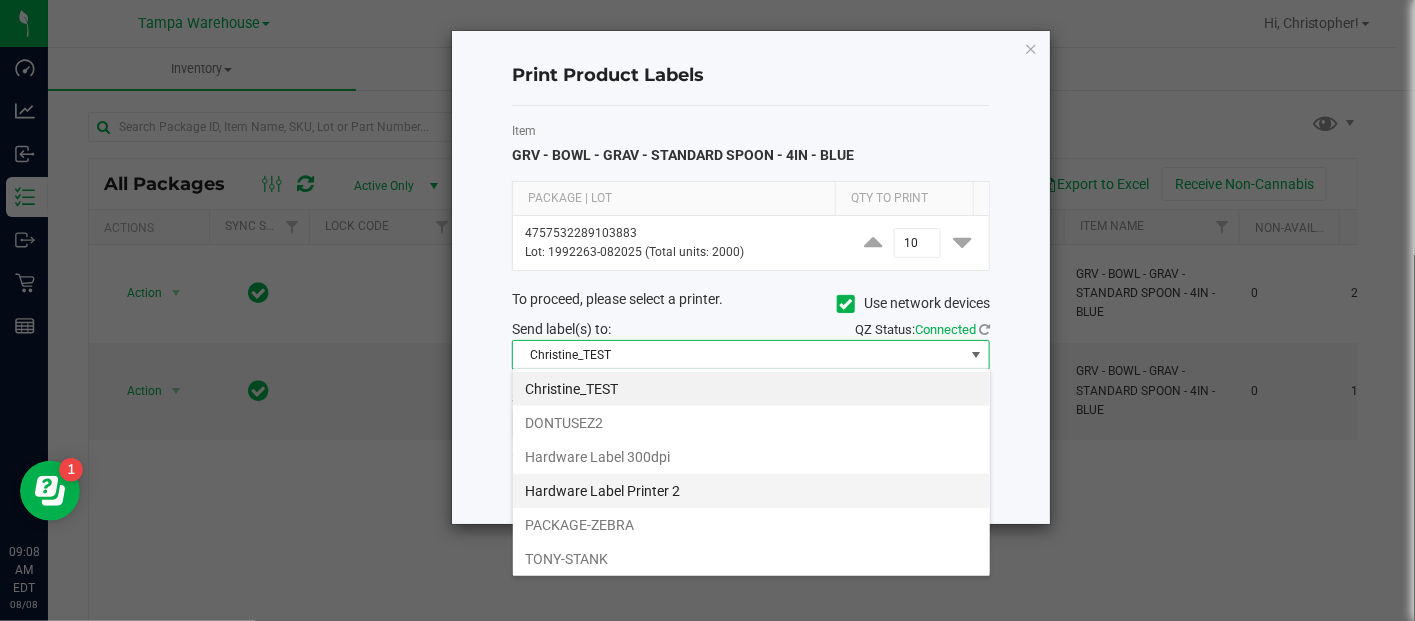 click on "Hardware Label Printer 2" at bounding box center [751, 491] 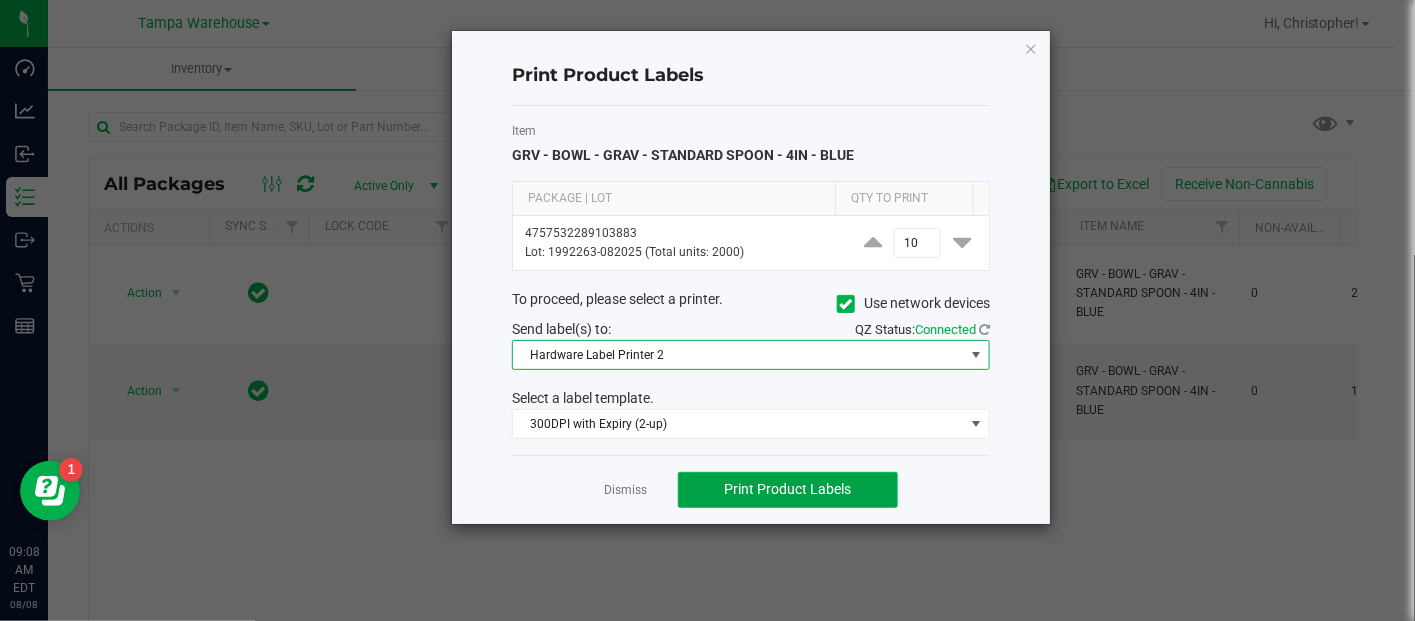 click on "Print Product Labels" 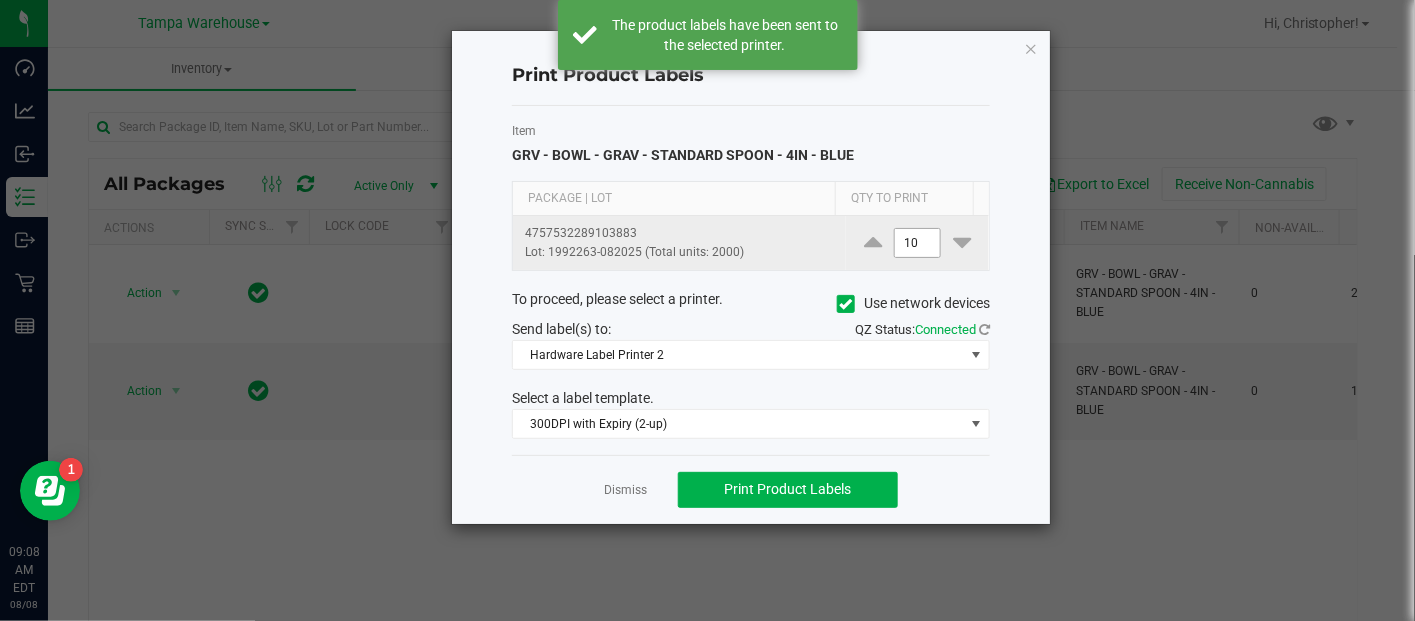 click on "10" at bounding box center (918, 243) 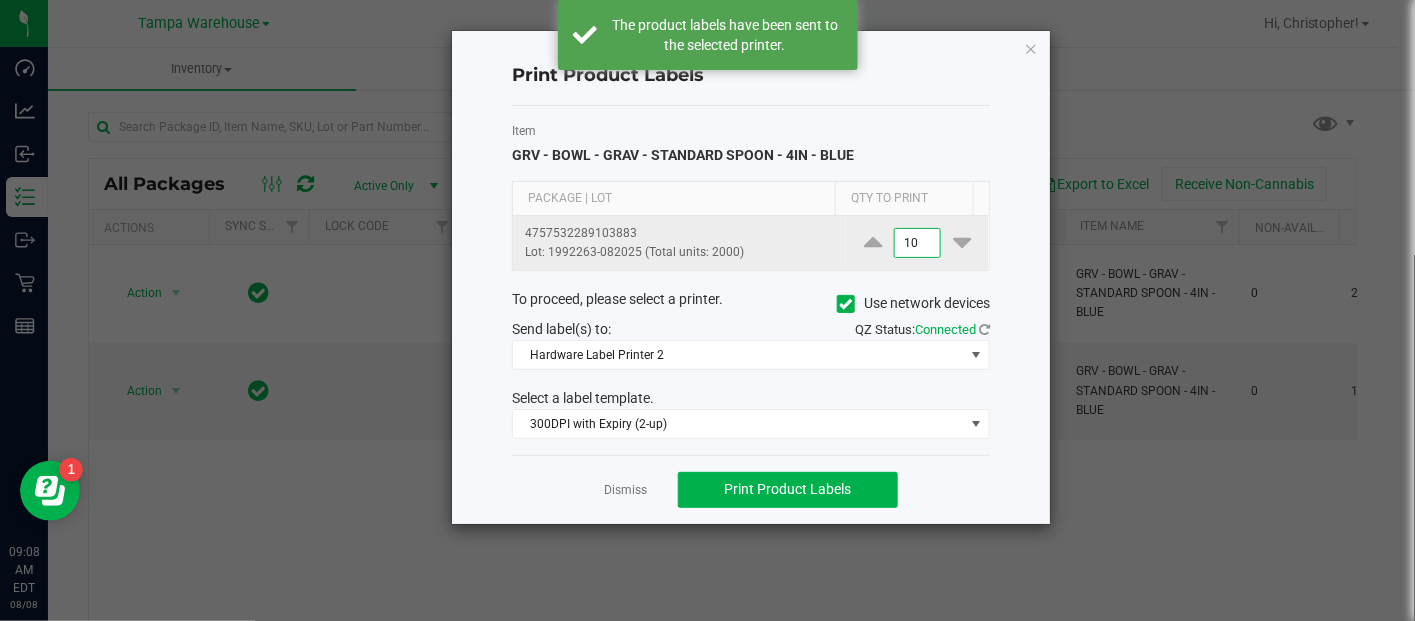 click on "10" at bounding box center [918, 243] 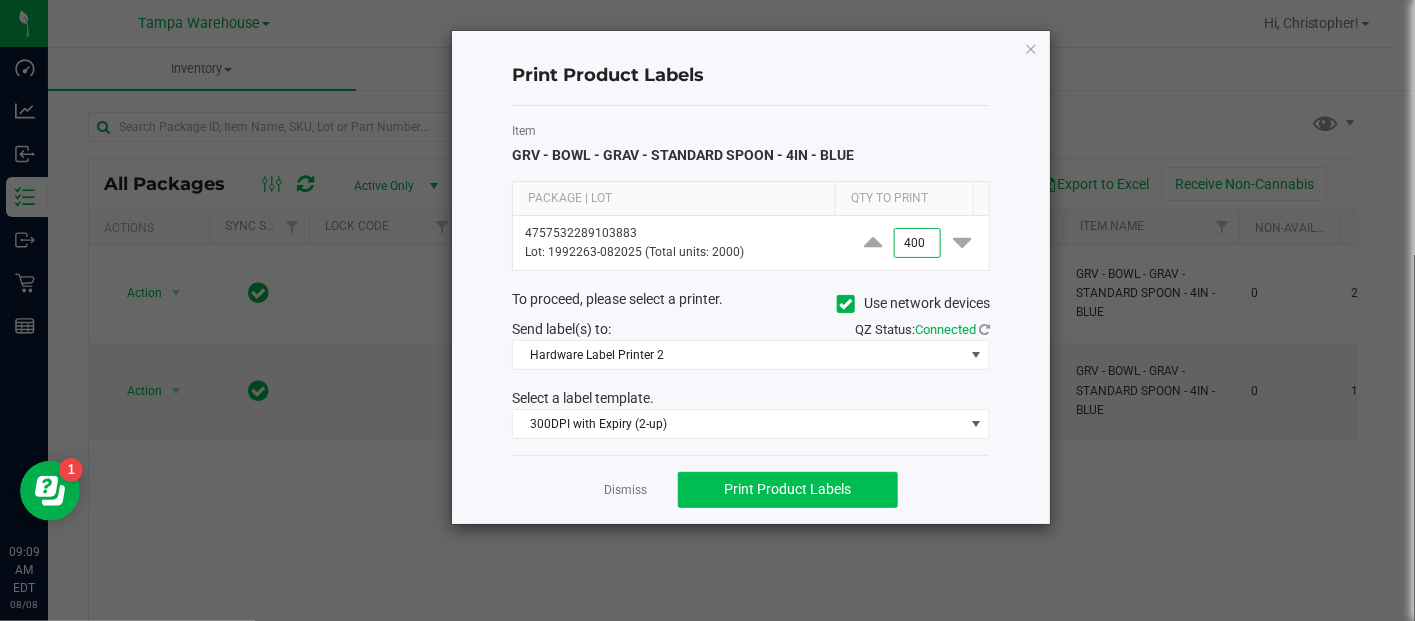 type on "400" 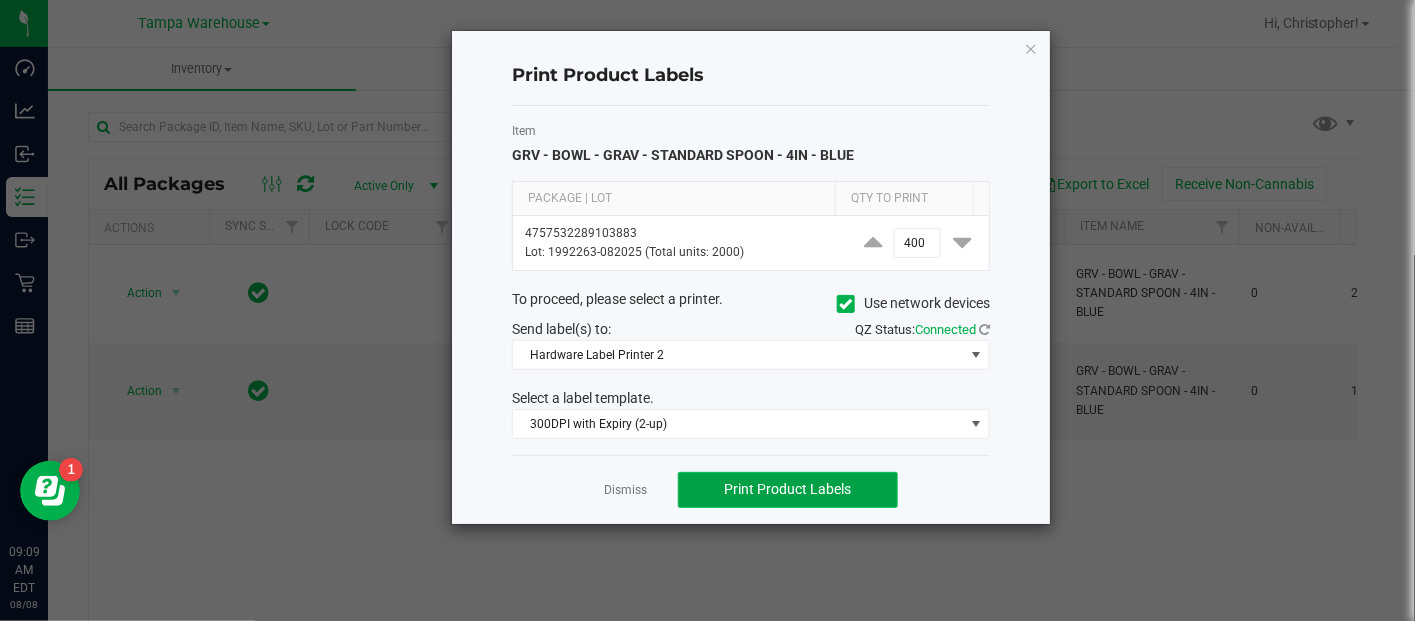 click on "Print Product Labels" 